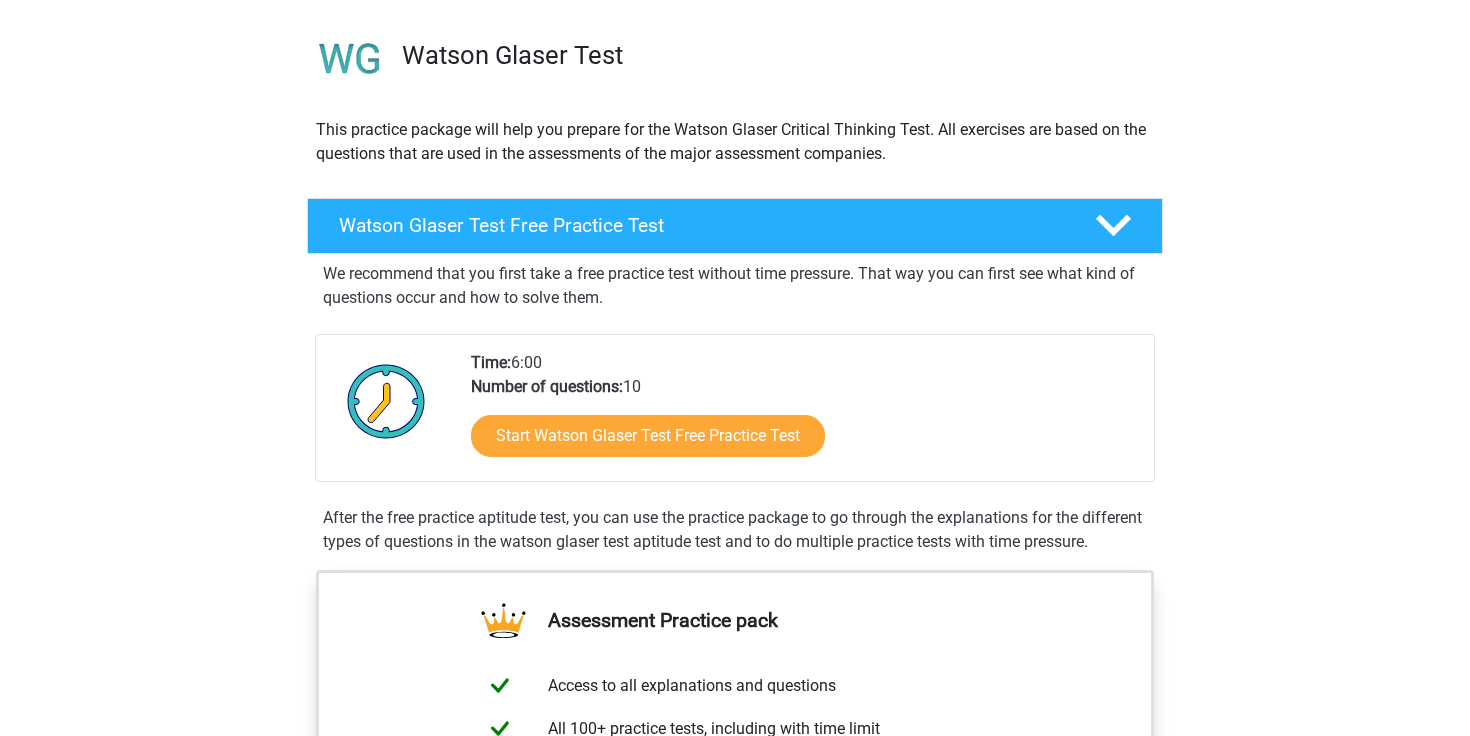 scroll, scrollTop: 135, scrollLeft: 0, axis: vertical 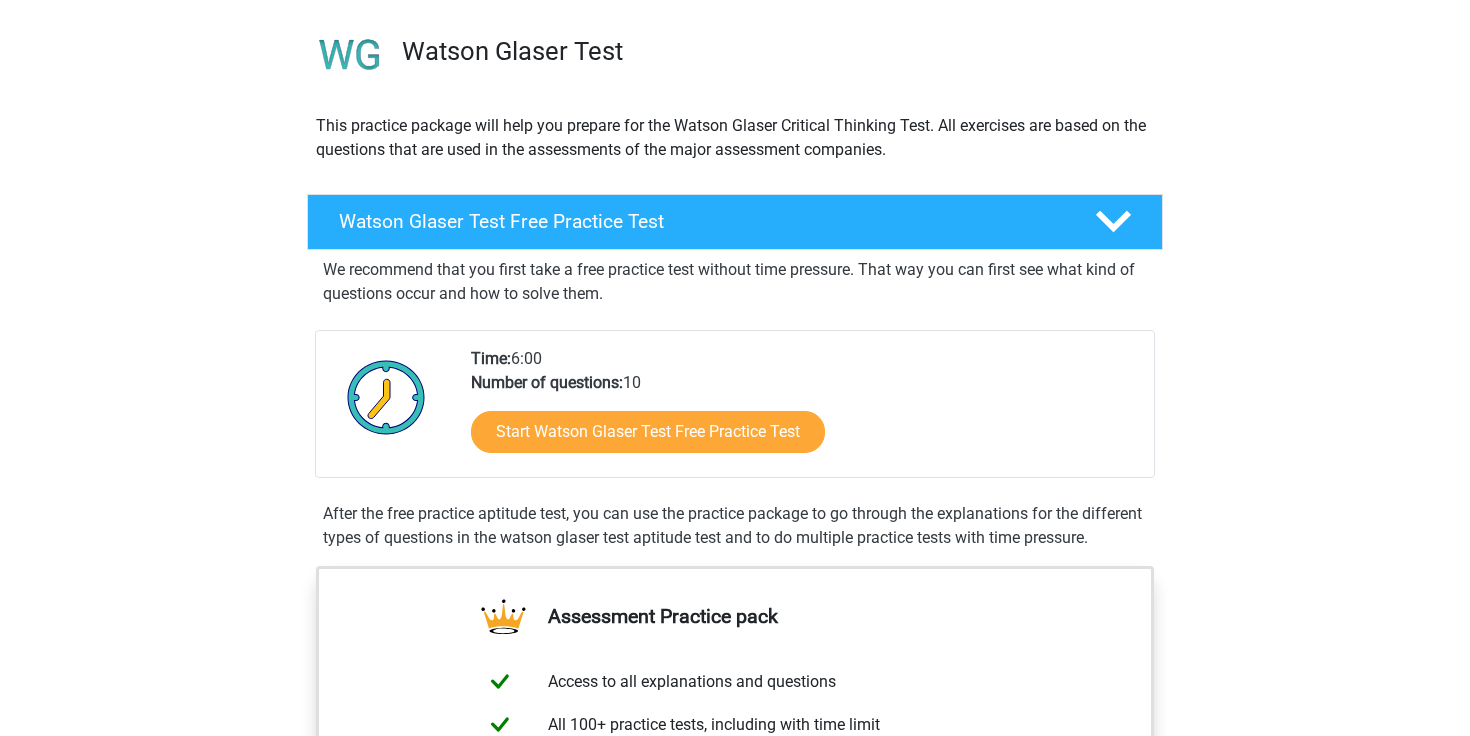 drag, startPoint x: 470, startPoint y: 358, endPoint x: 799, endPoint y: 384, distance: 330.02576 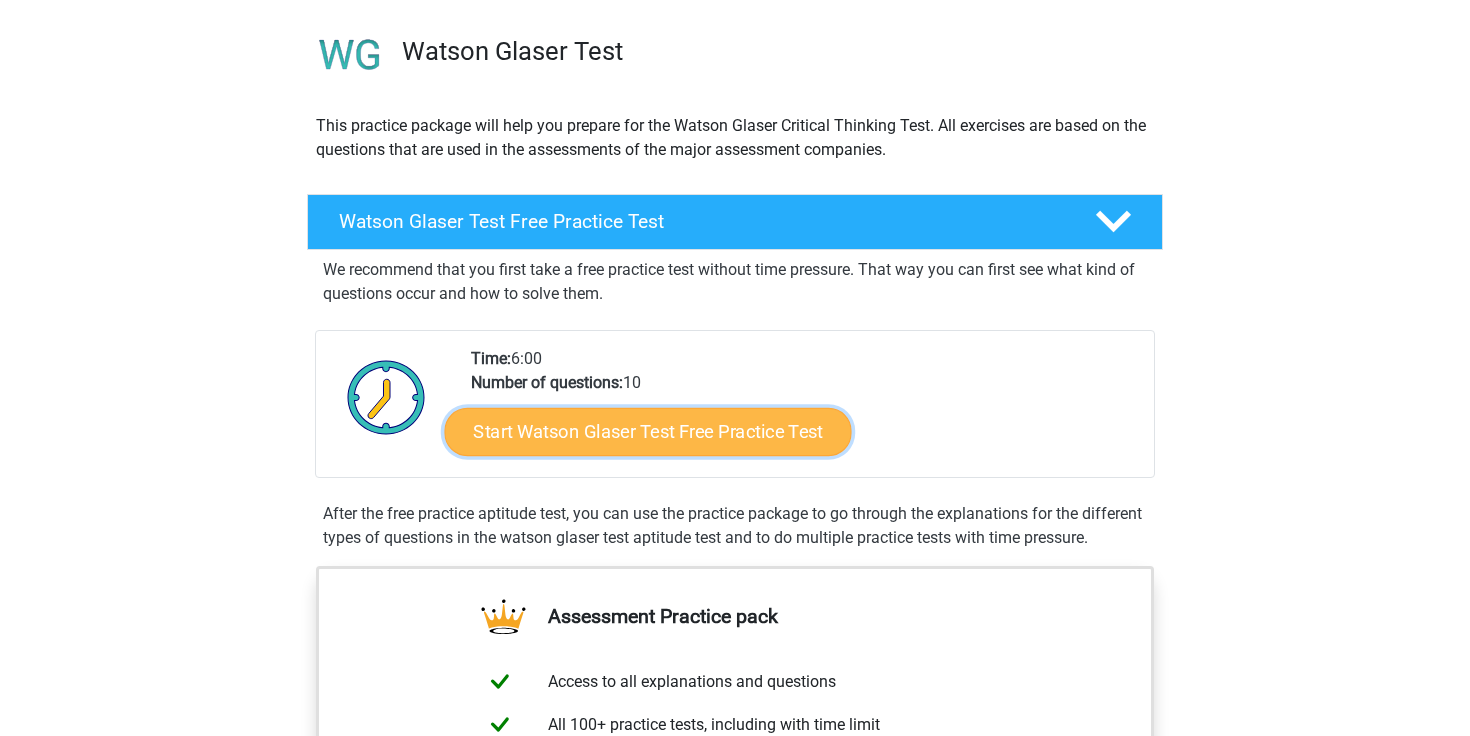 click on "Start Watson Glaser Test
Free Practice Test" at bounding box center [648, 432] 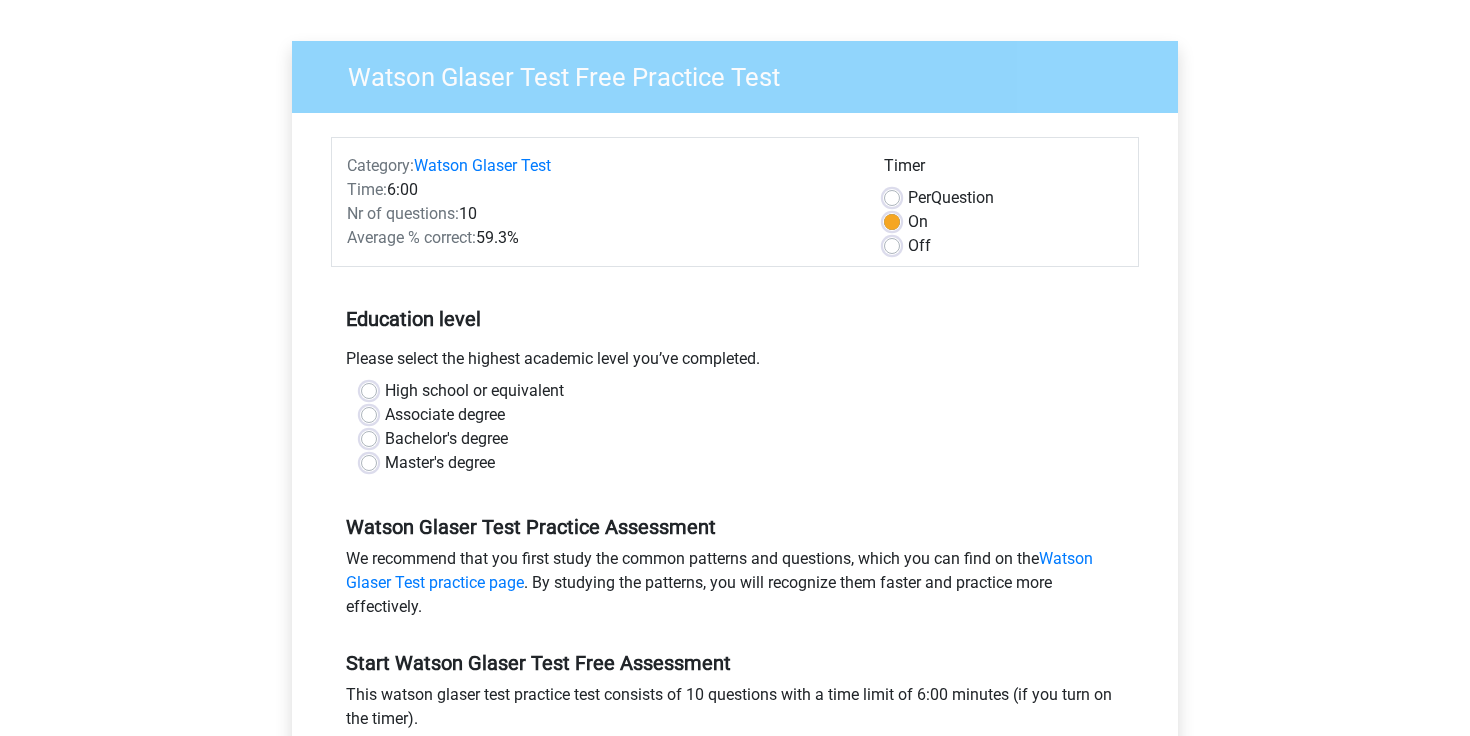 scroll, scrollTop: 169, scrollLeft: 0, axis: vertical 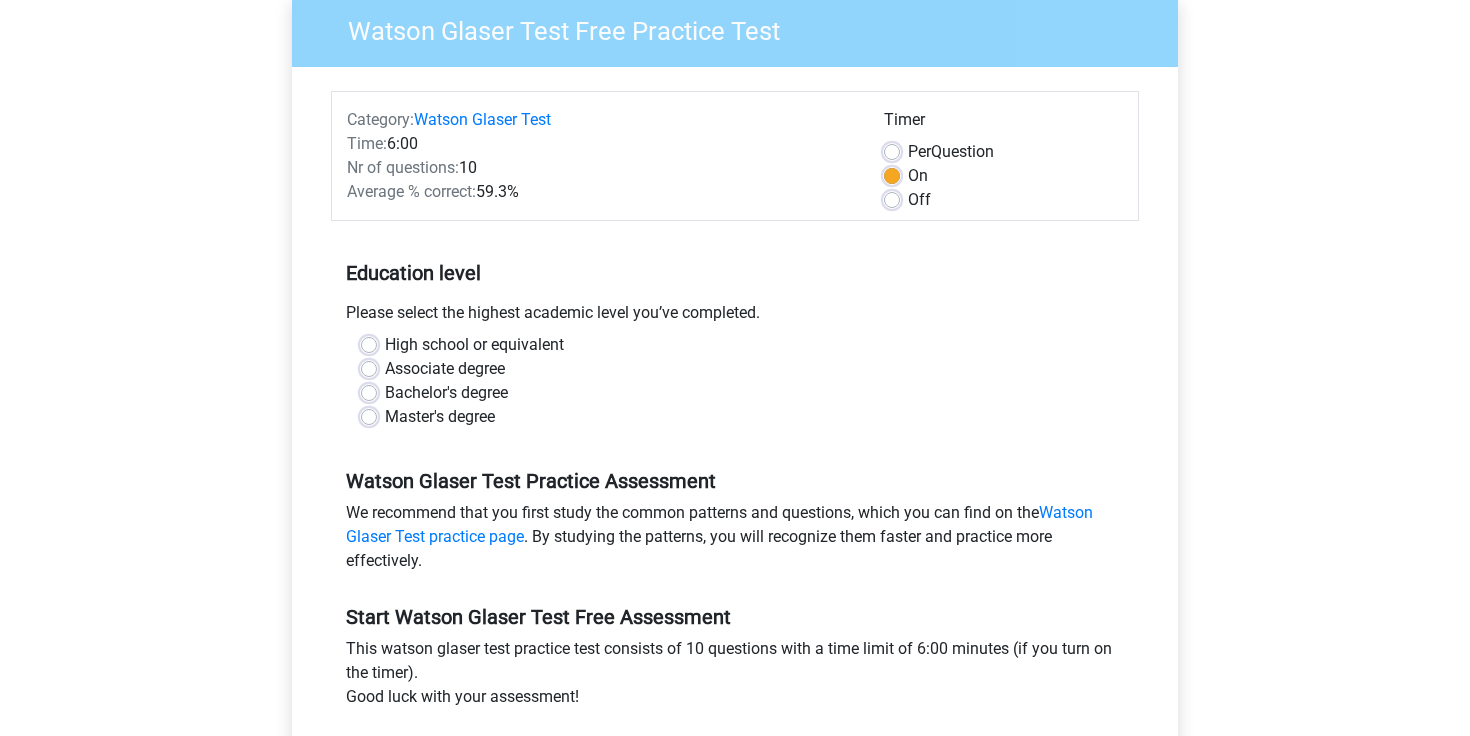 click on "Per  Question" at bounding box center (951, 152) 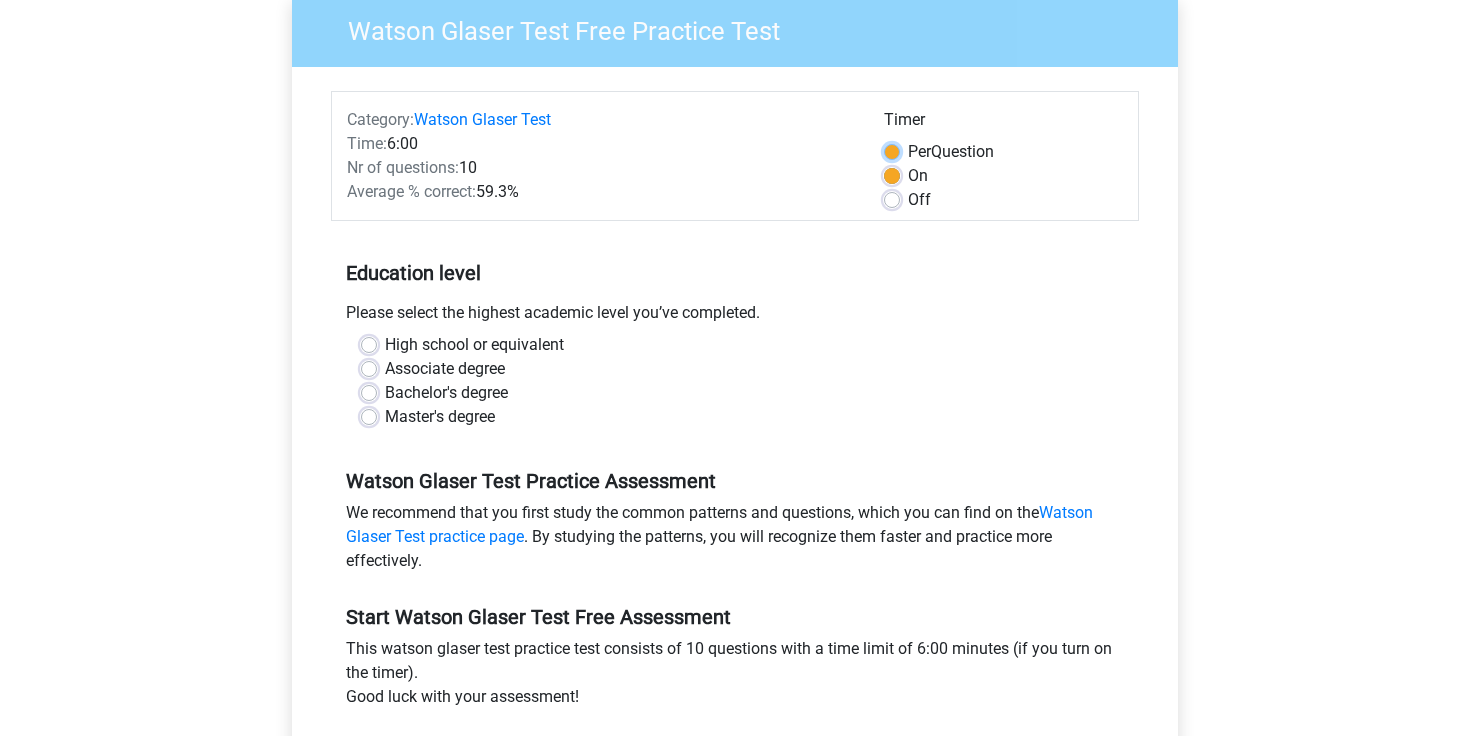 click on "Per  Question" at bounding box center [892, 150] 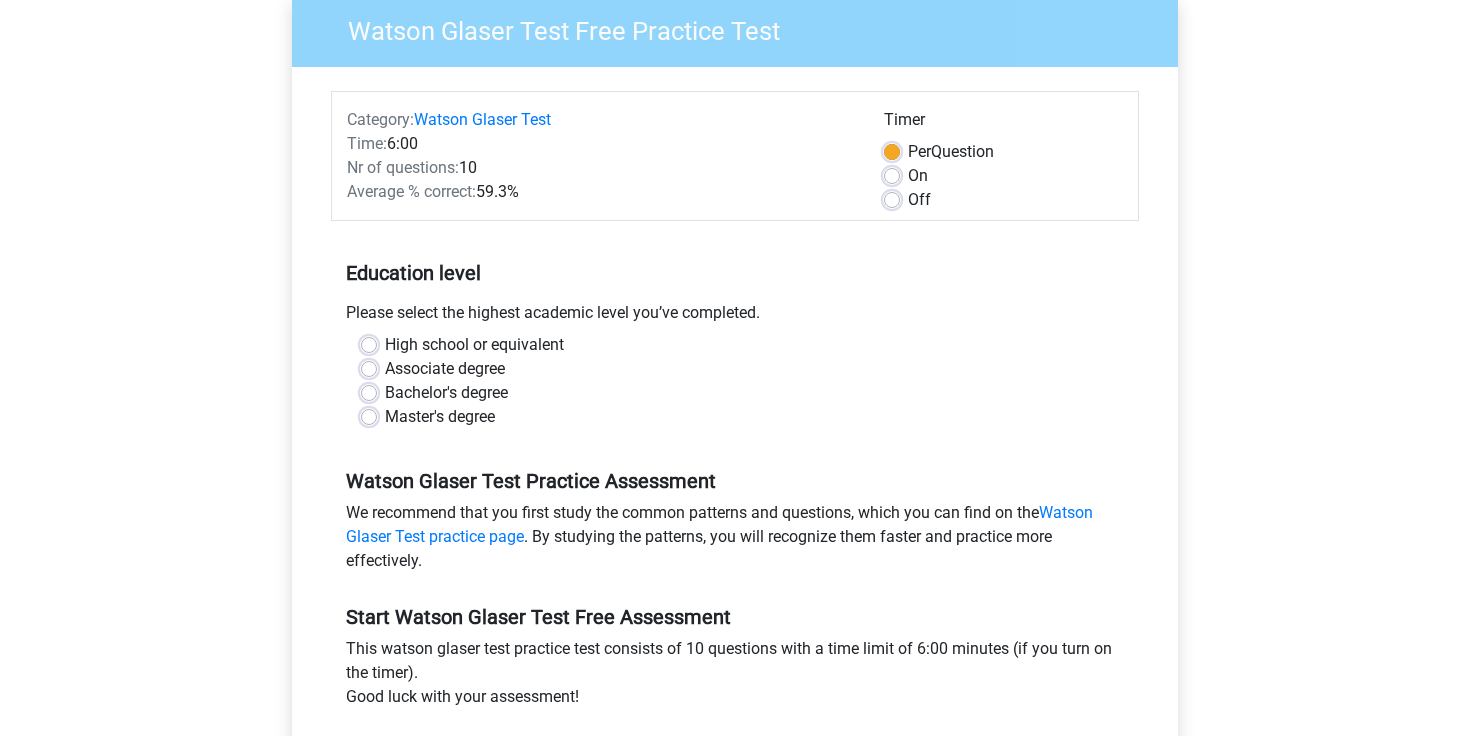 click on "On" at bounding box center (1003, 176) 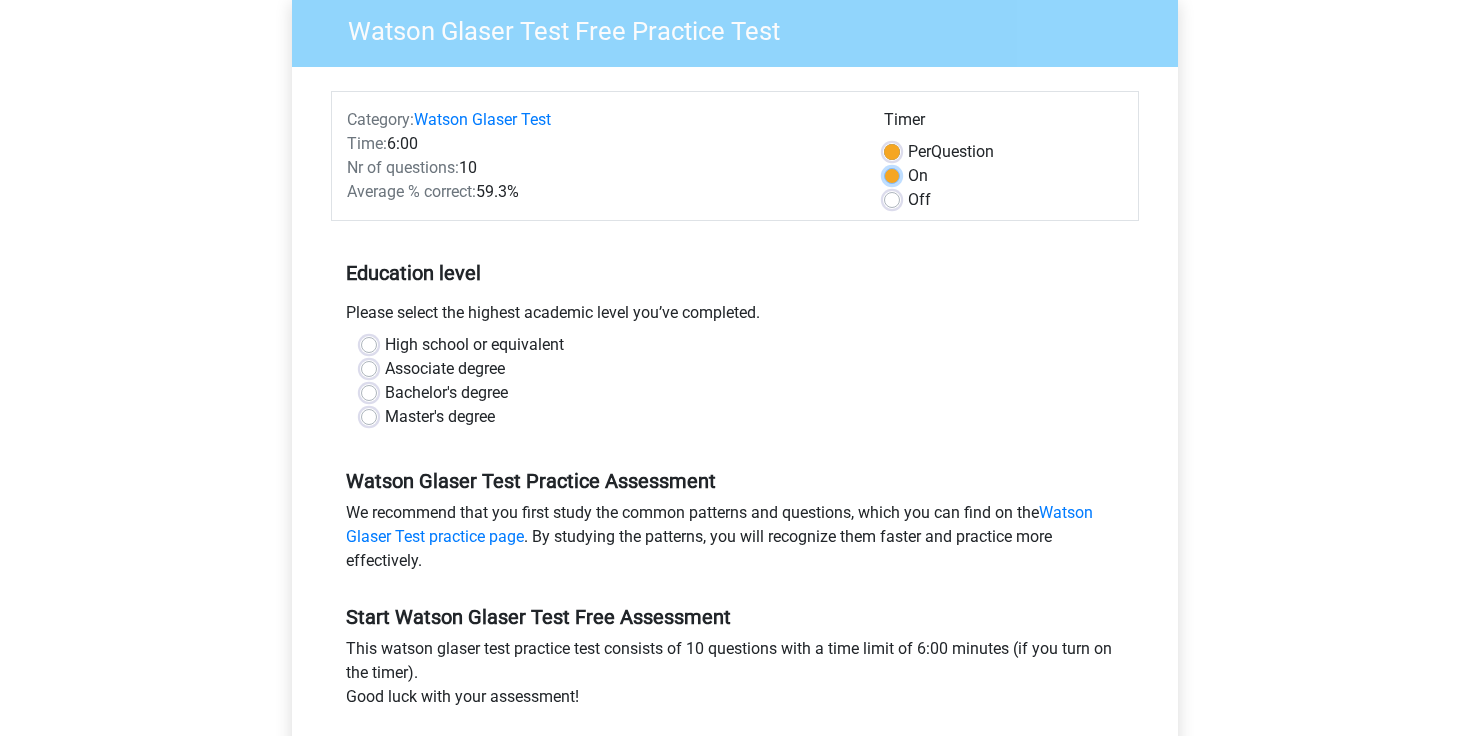 click on "On" at bounding box center [892, 174] 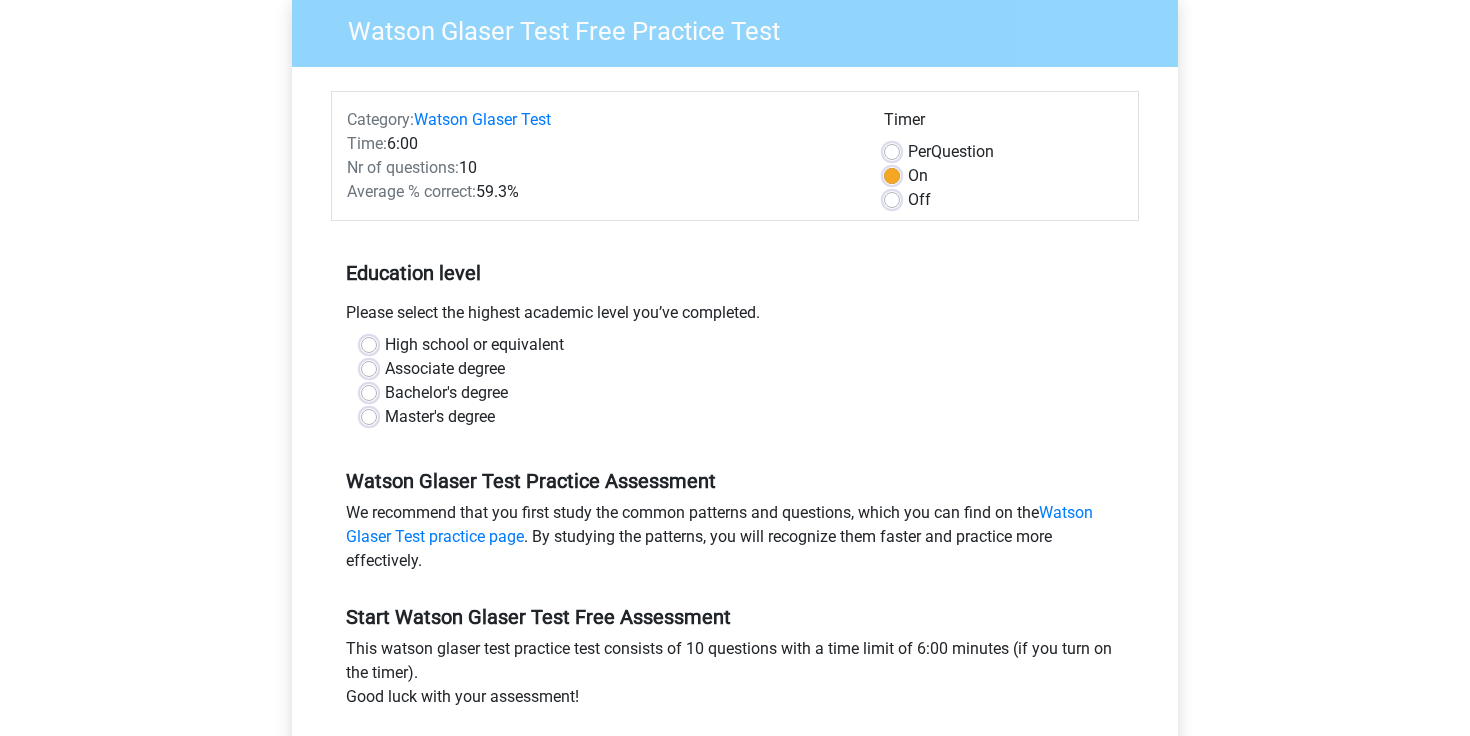 click on "High school or equivalent" at bounding box center (474, 345) 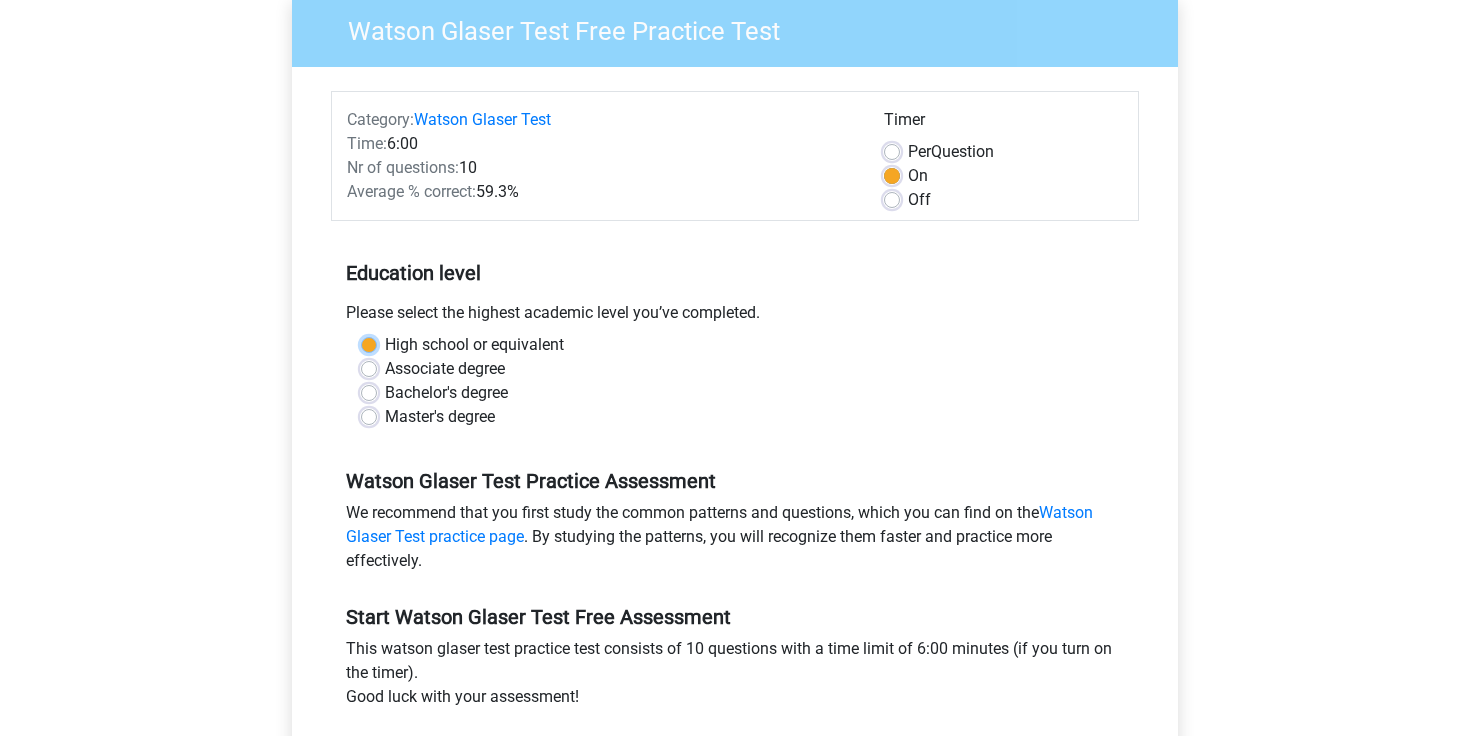 click on "High school or equivalent" at bounding box center (369, 343) 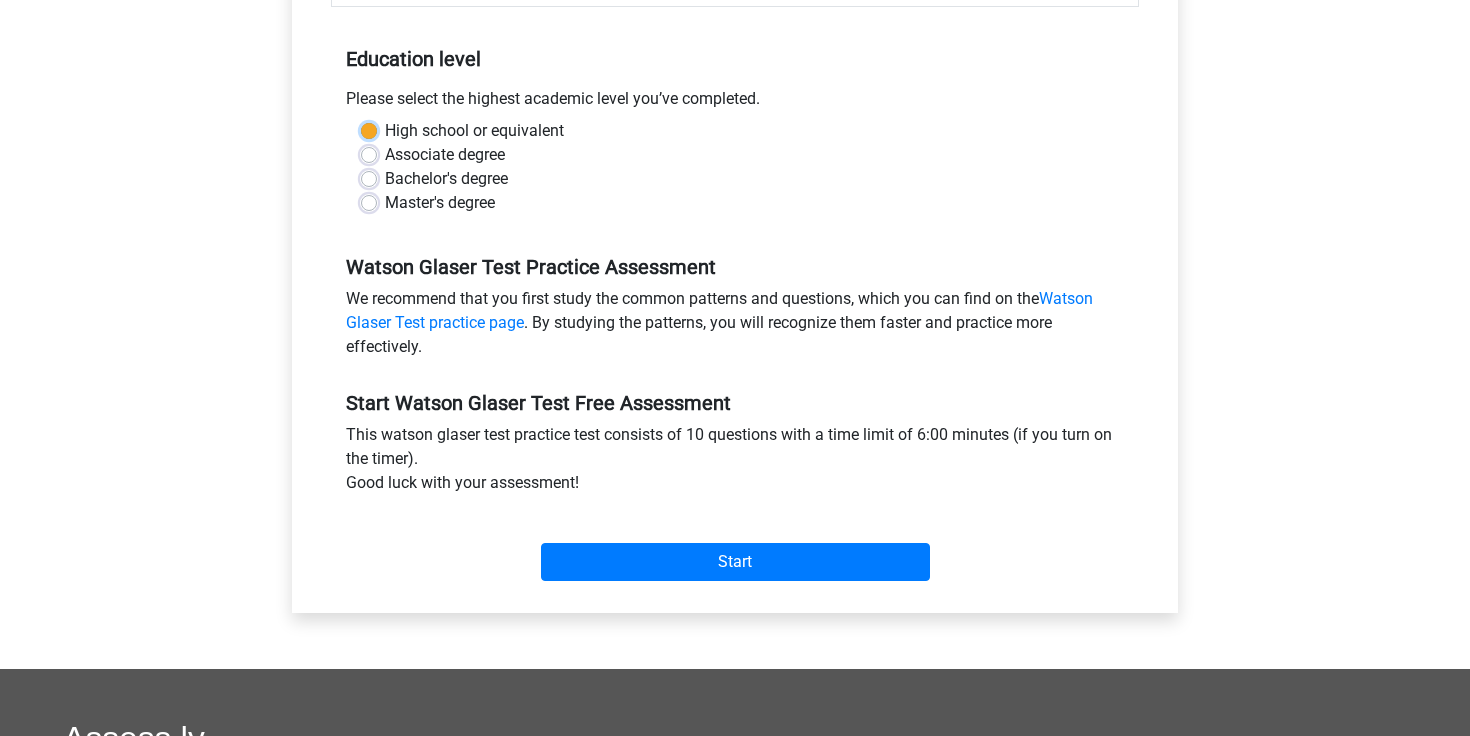 scroll, scrollTop: 386, scrollLeft: 0, axis: vertical 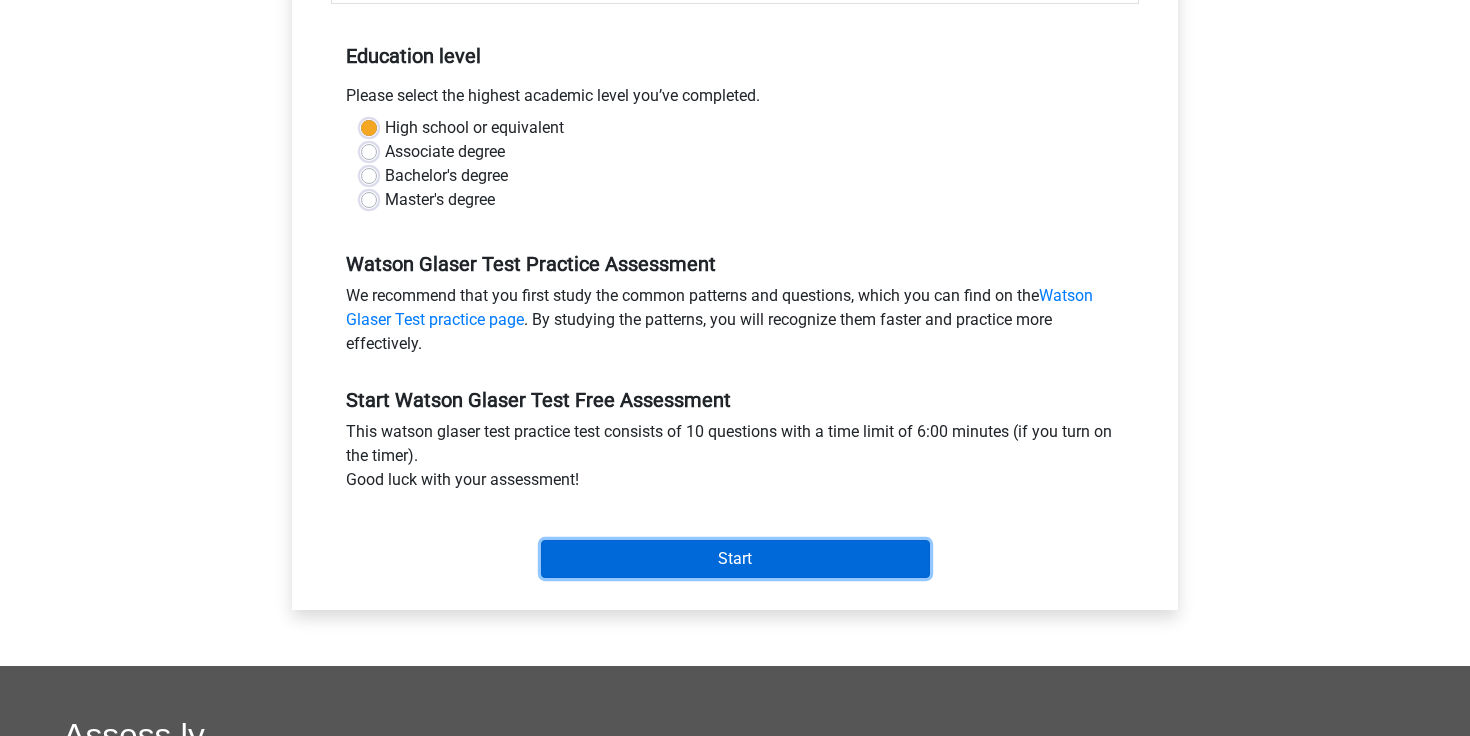 click on "Start" at bounding box center [735, 559] 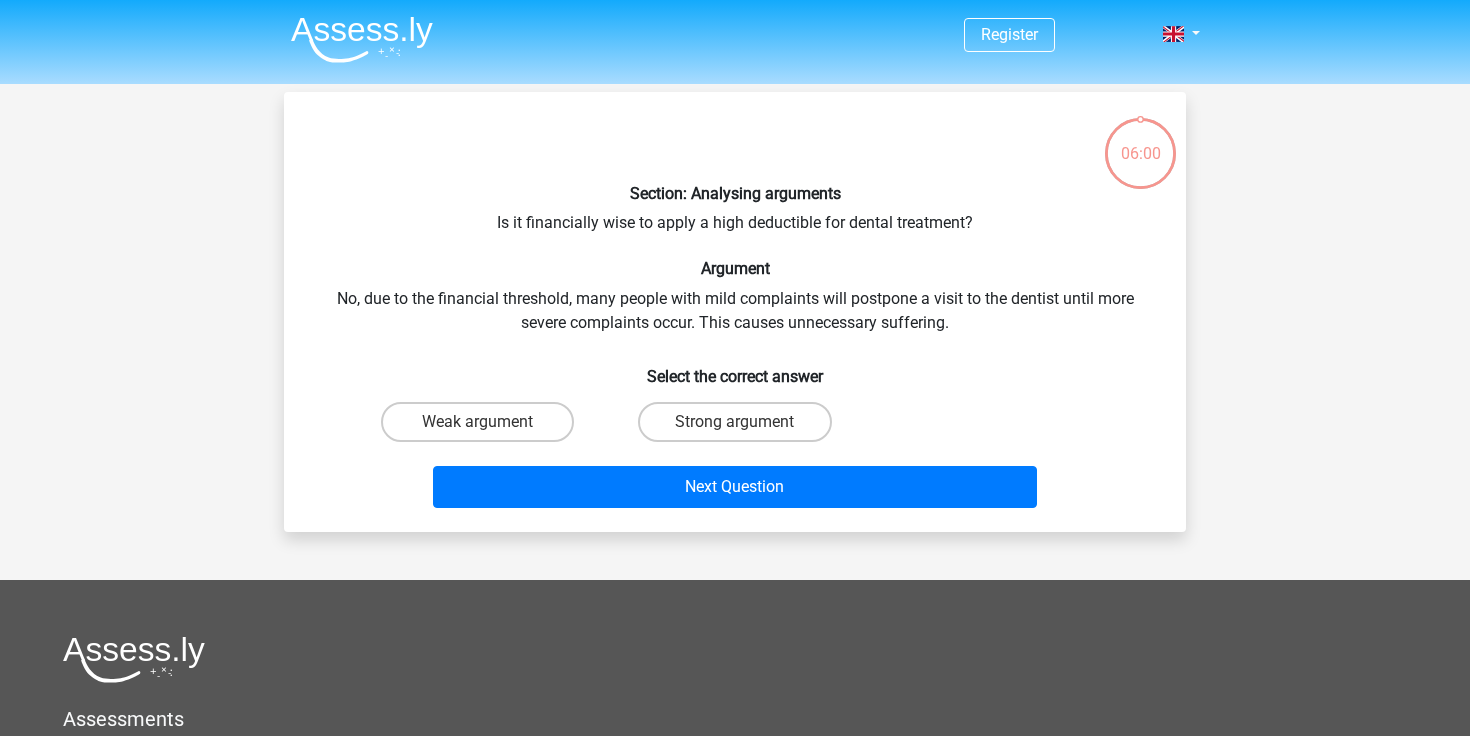 scroll, scrollTop: 0, scrollLeft: 0, axis: both 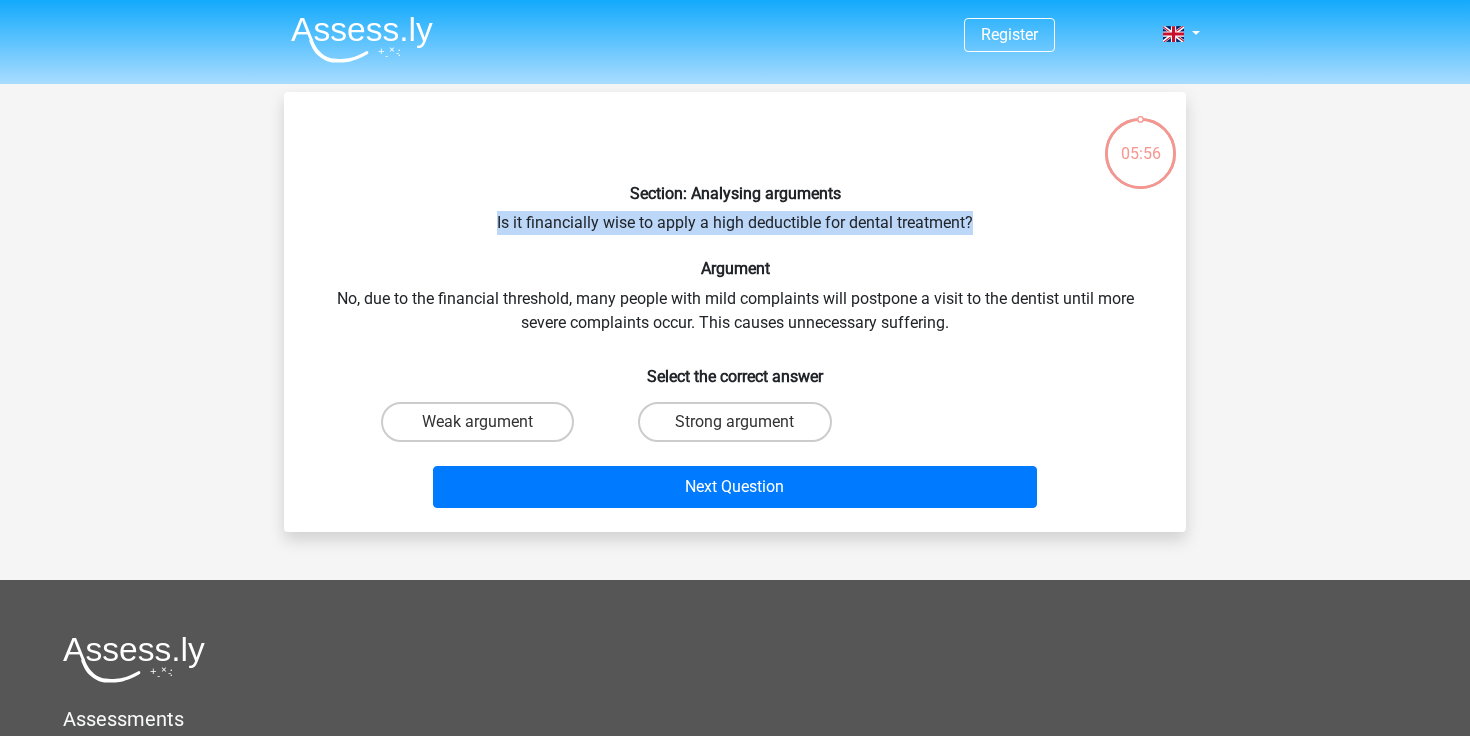 drag, startPoint x: 483, startPoint y: 229, endPoint x: 972, endPoint y: 228, distance: 489.00104 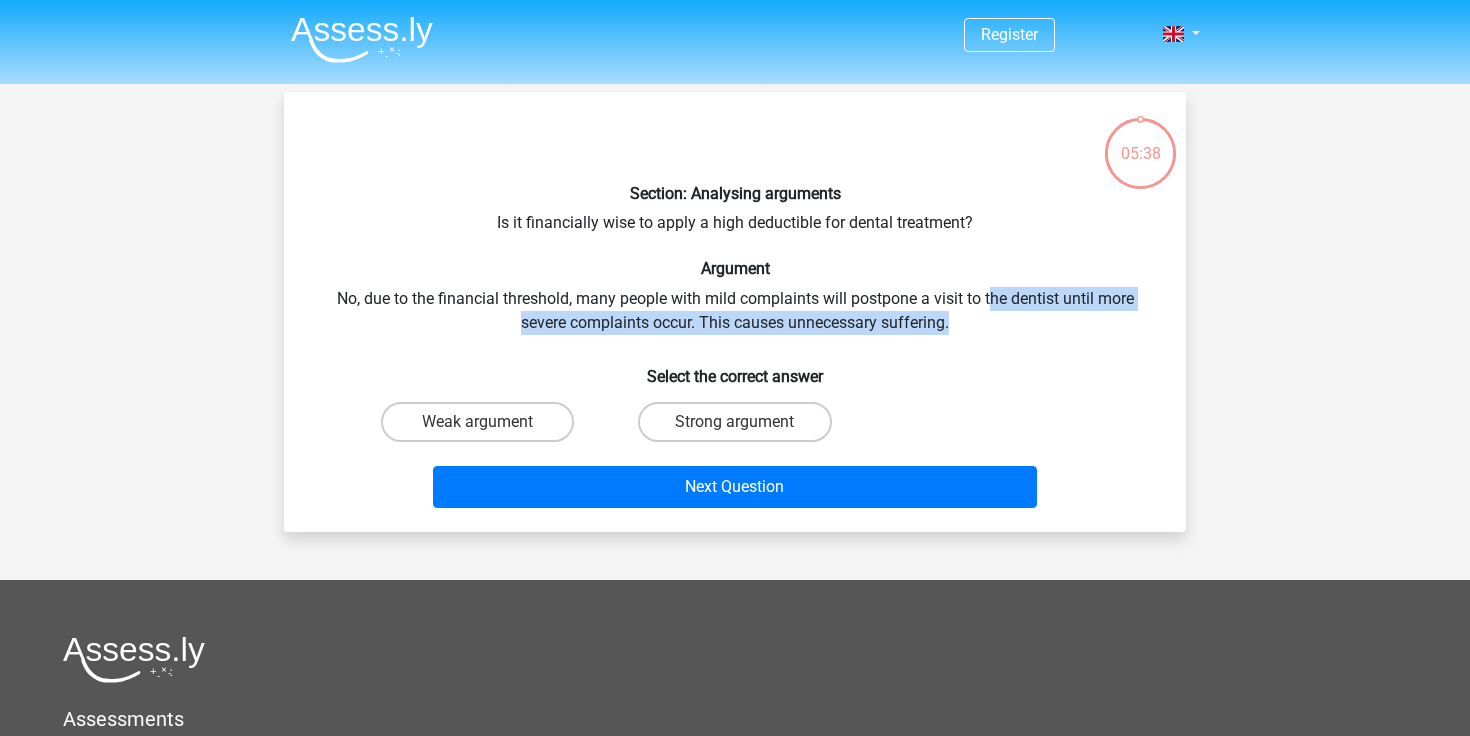 drag, startPoint x: 988, startPoint y: 309, endPoint x: 1051, endPoint y: 319, distance: 63.788715 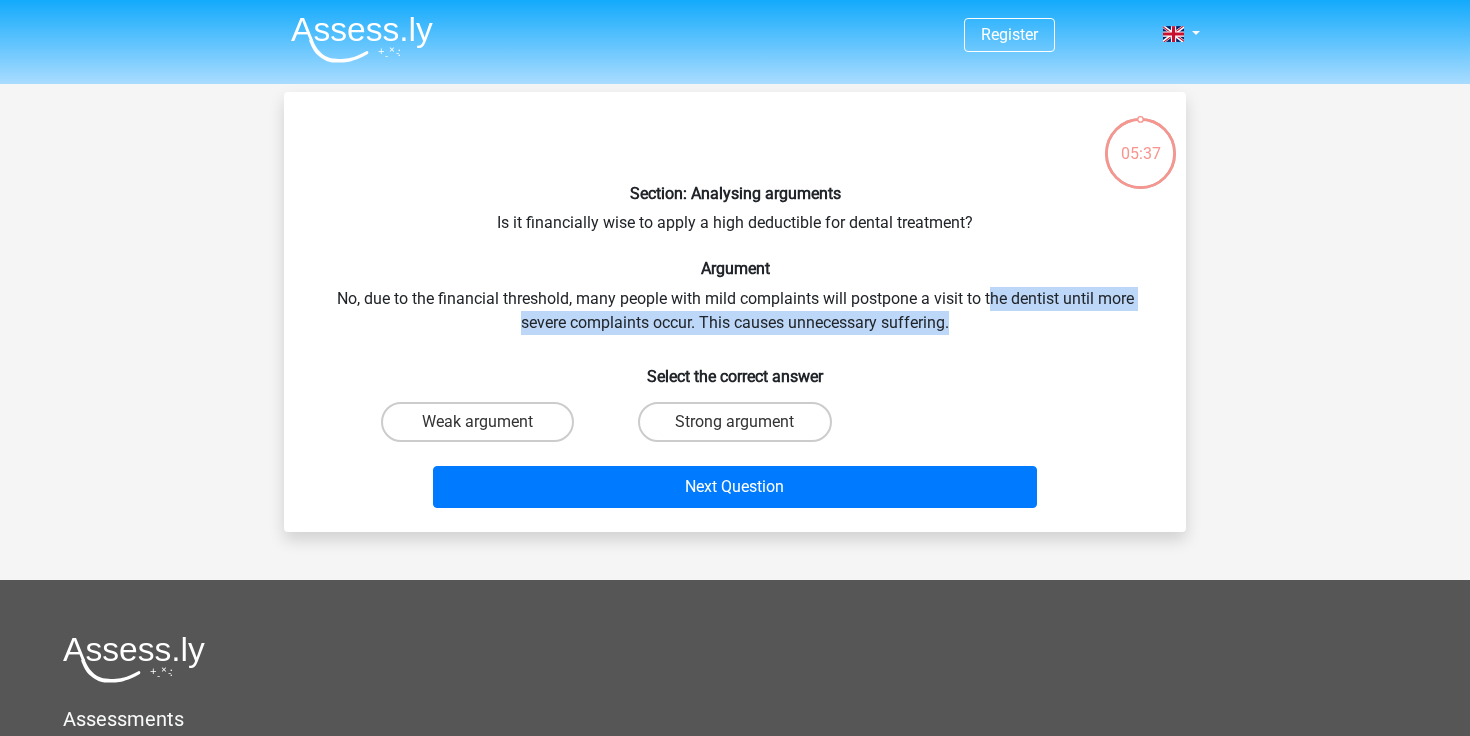 click on "Section: Analysing arguments Is it financially wise to apply a high deductible for dental treatment? Argument No, due to the financial threshold, many people with mild complaints will postpone a visit to the dentist until more severe complaints occur. This causes unnecessary suffering.
Select the correct answer
Weak argument
Strong argument" at bounding box center [735, 312] 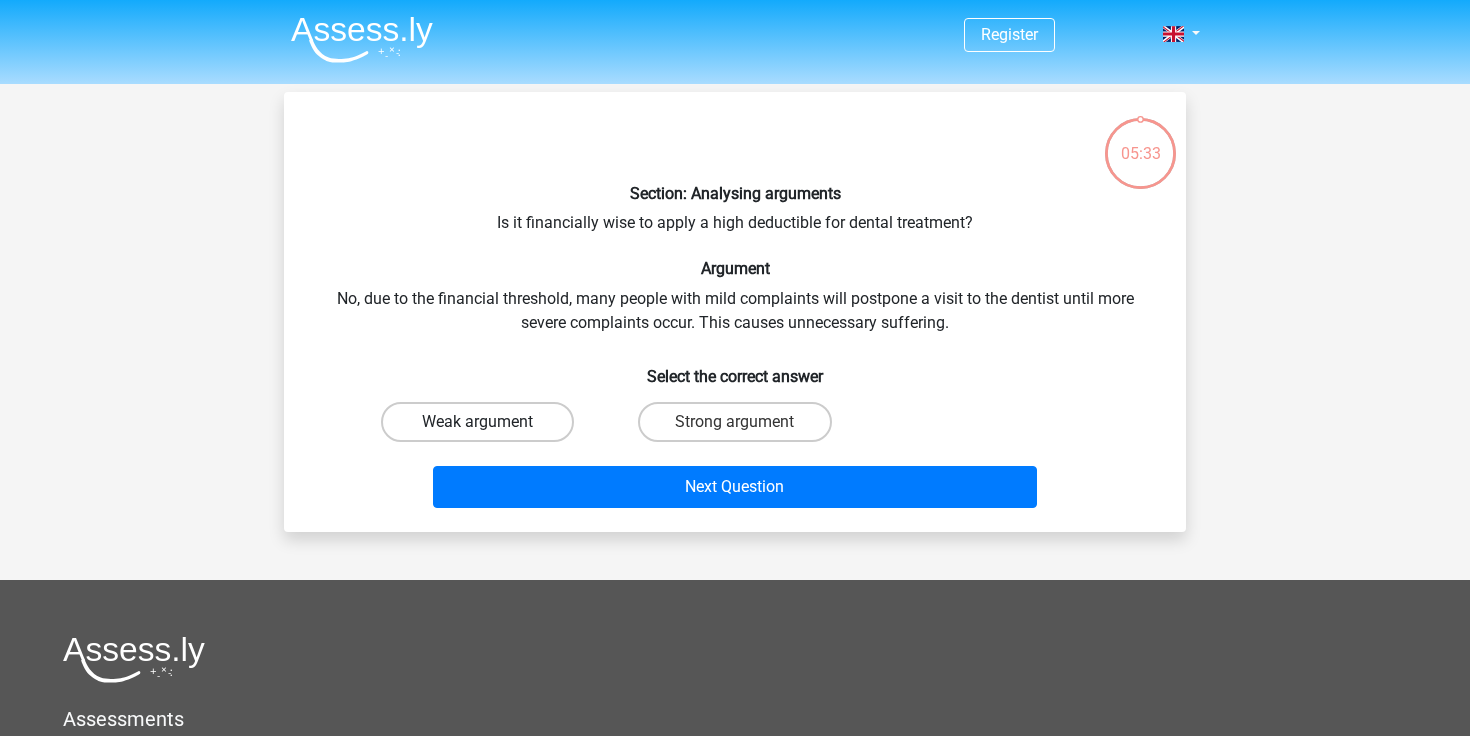 click on "Weak argument" at bounding box center [477, 422] 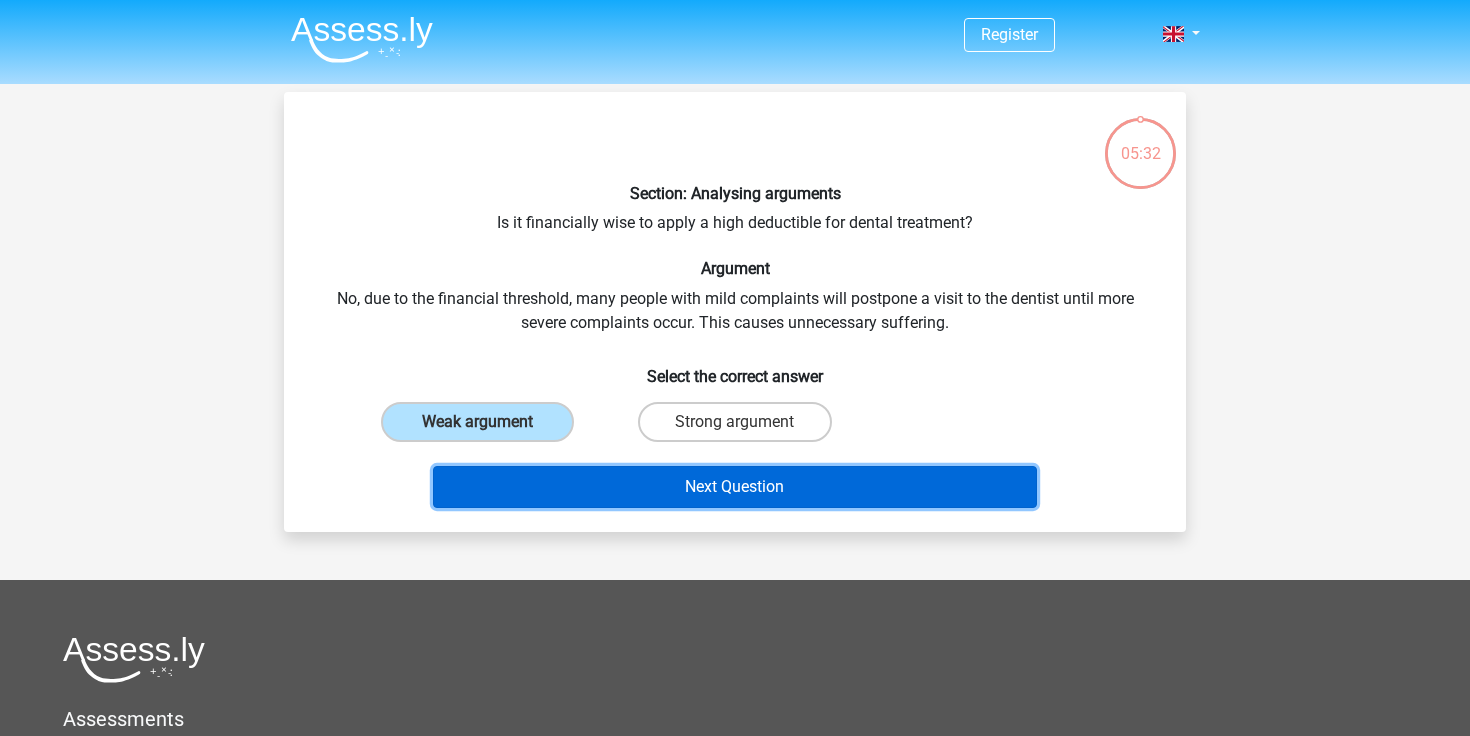 click on "Next Question" at bounding box center (735, 487) 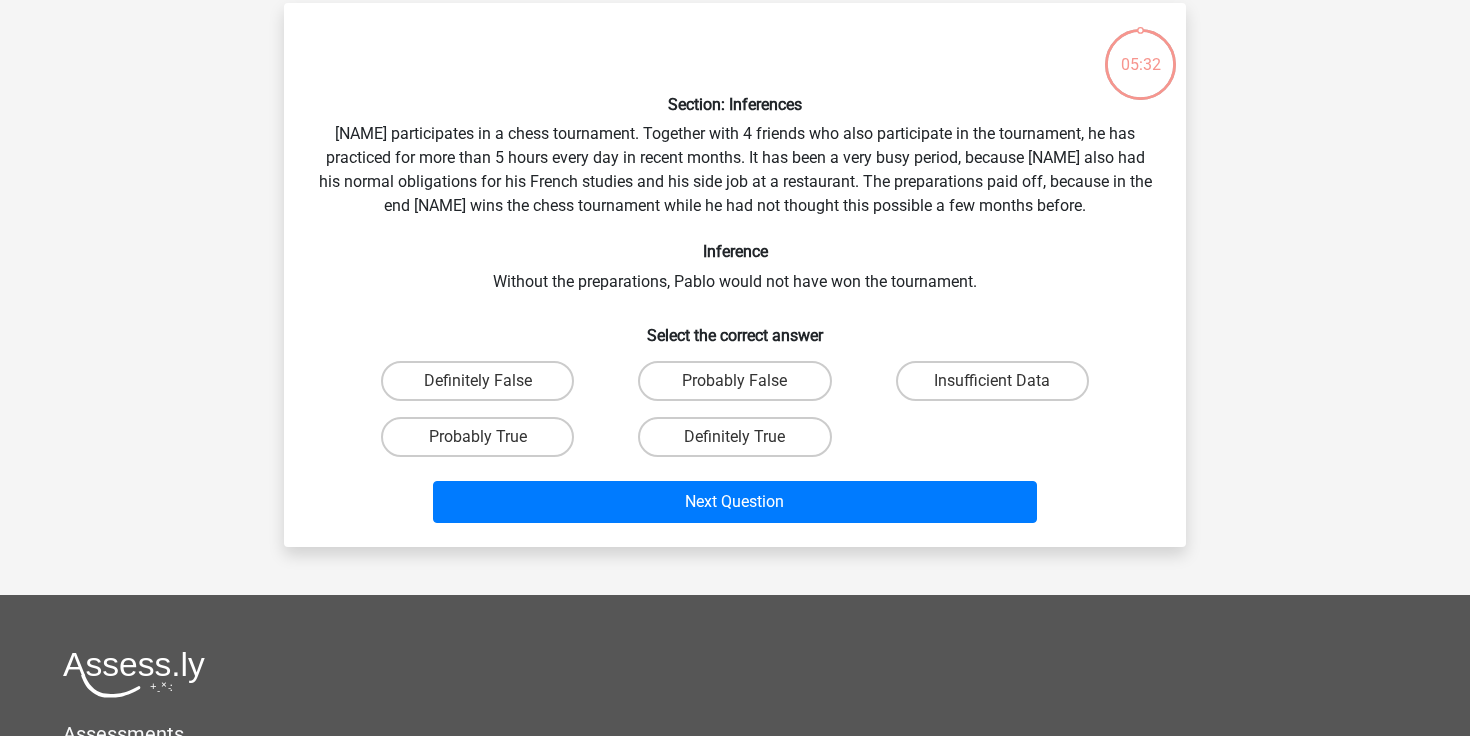 scroll, scrollTop: 92, scrollLeft: 0, axis: vertical 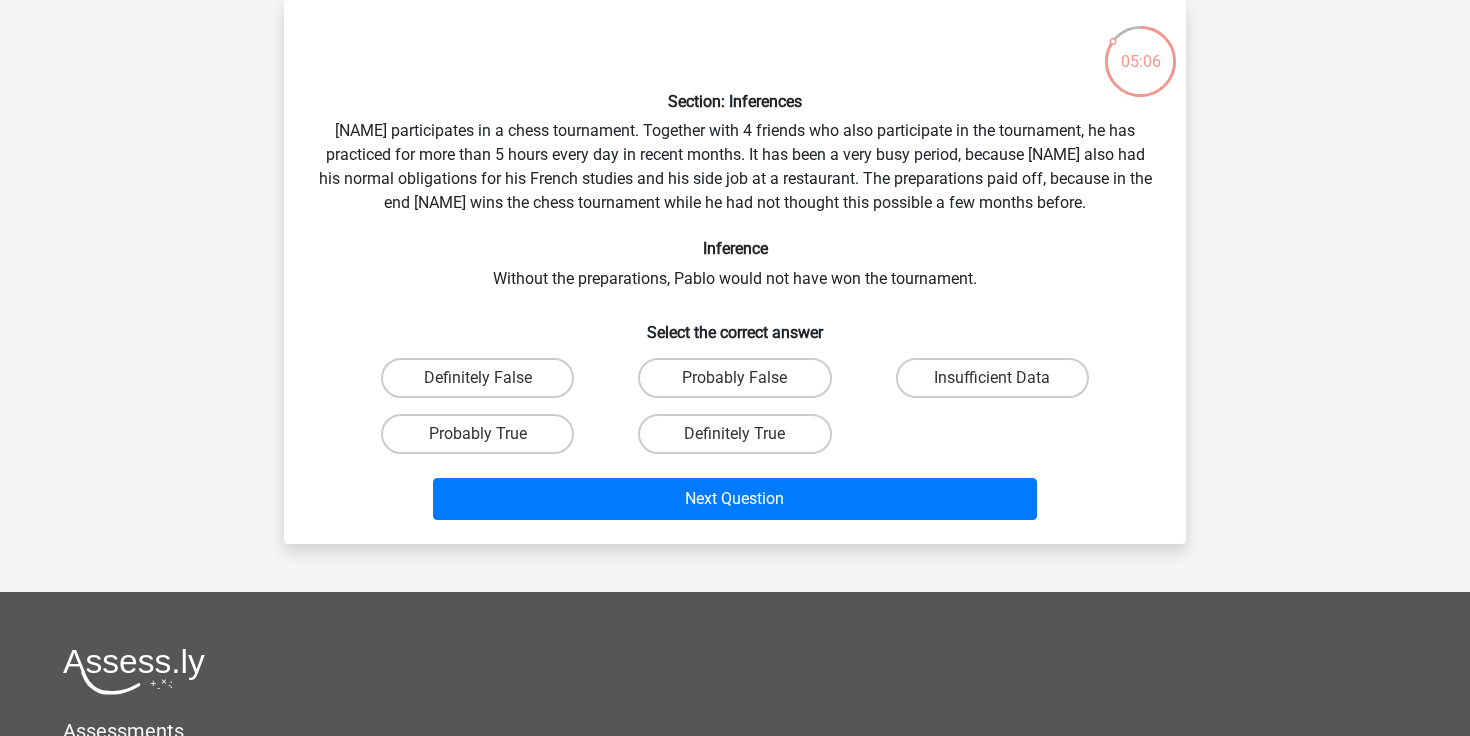 click on "Probably True" at bounding box center (484, 440) 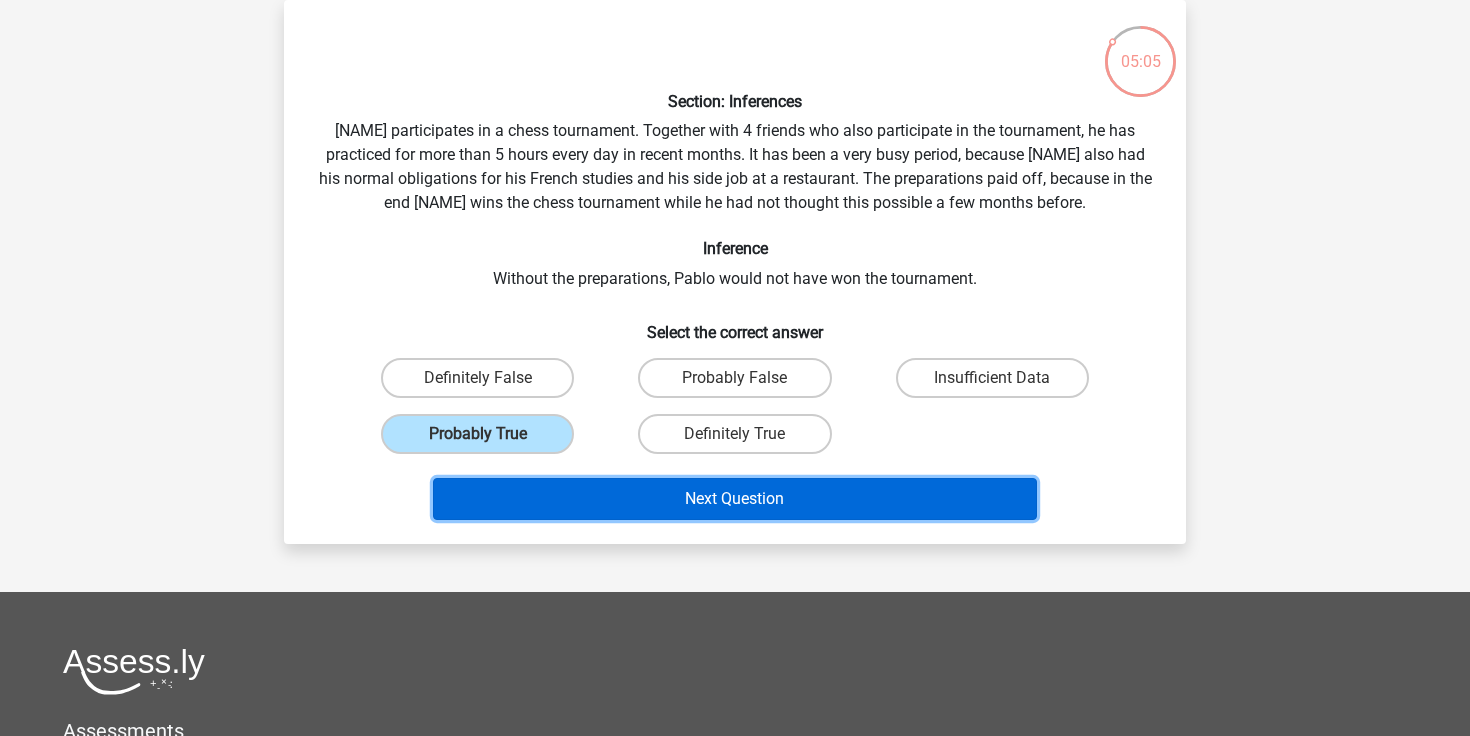 click on "Next Question" at bounding box center (735, 499) 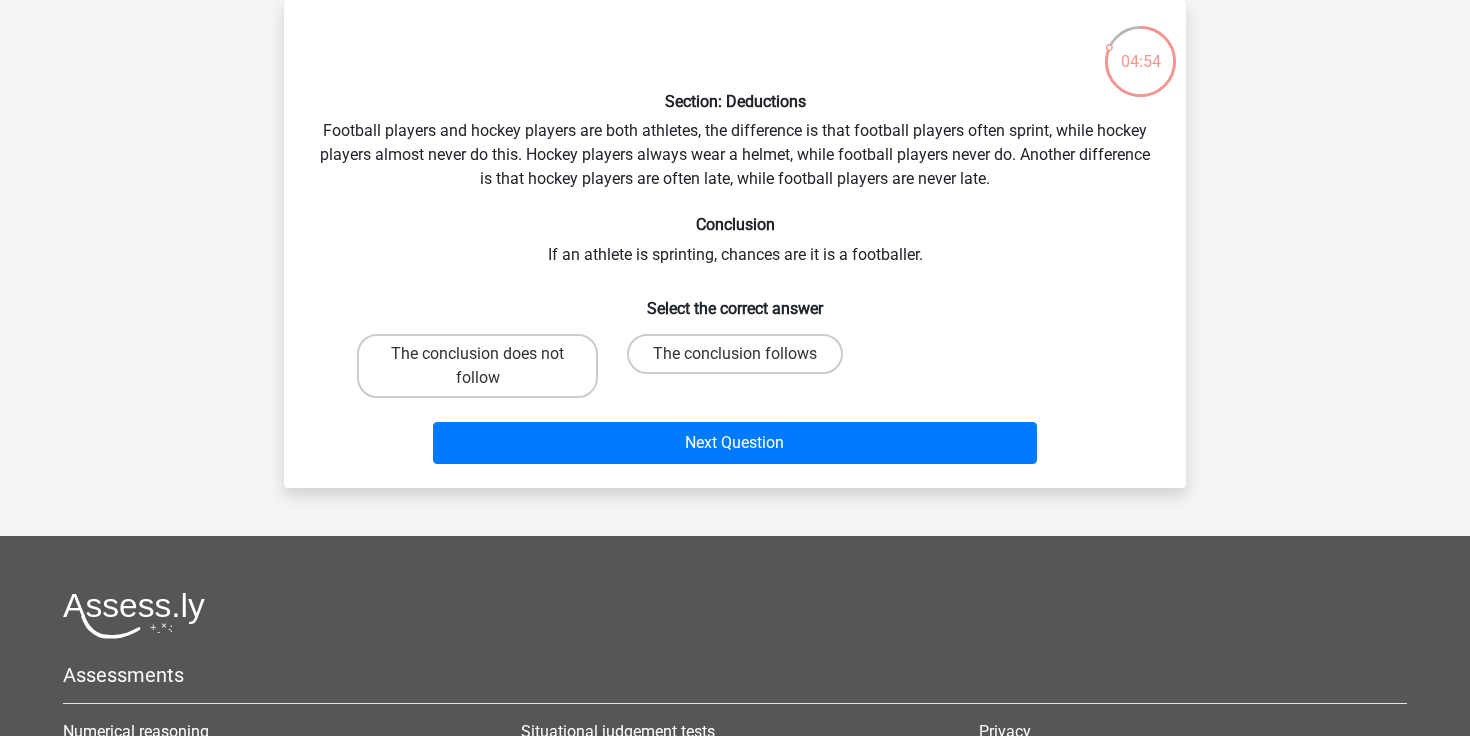 click on "Register
Nederlands
English" at bounding box center [735, 486] 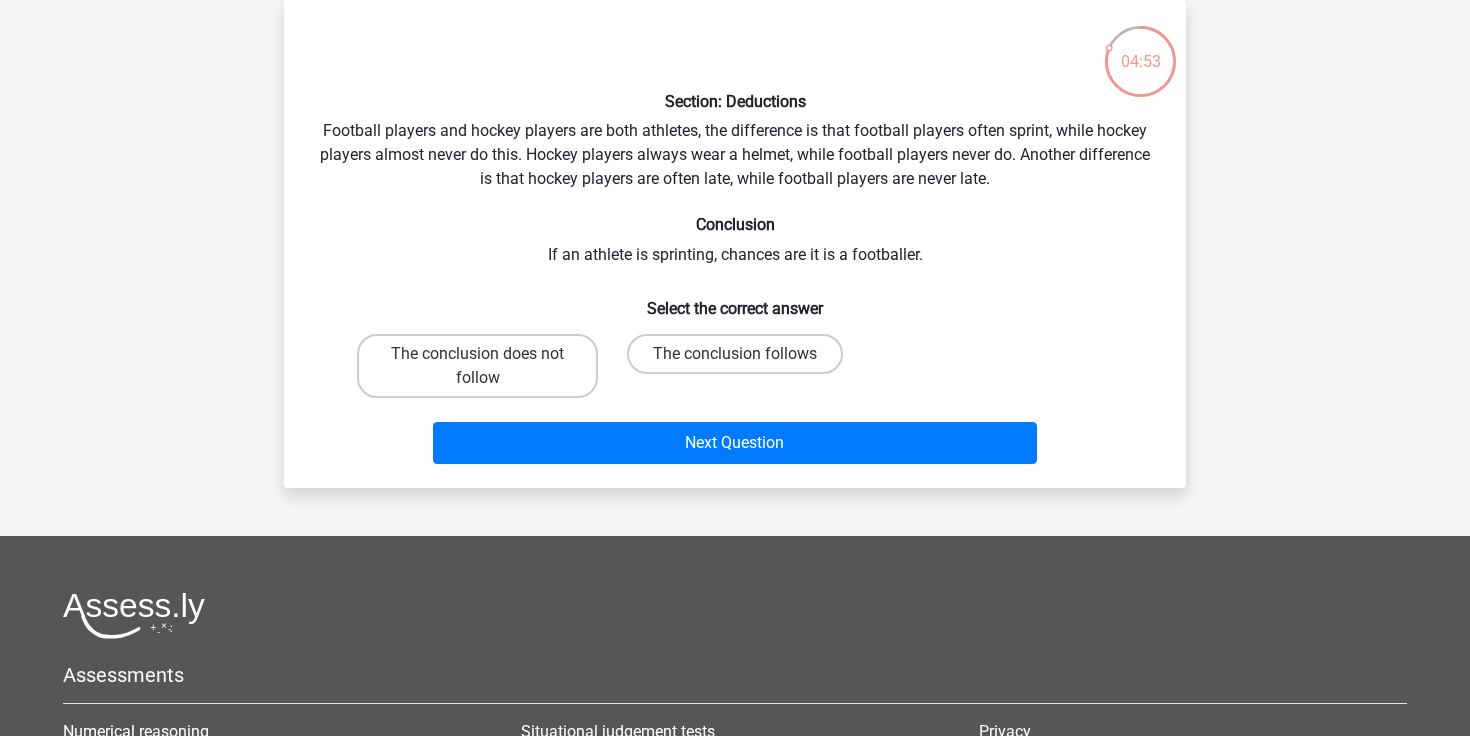 click on "Register
Nederlands
English" at bounding box center (735, 486) 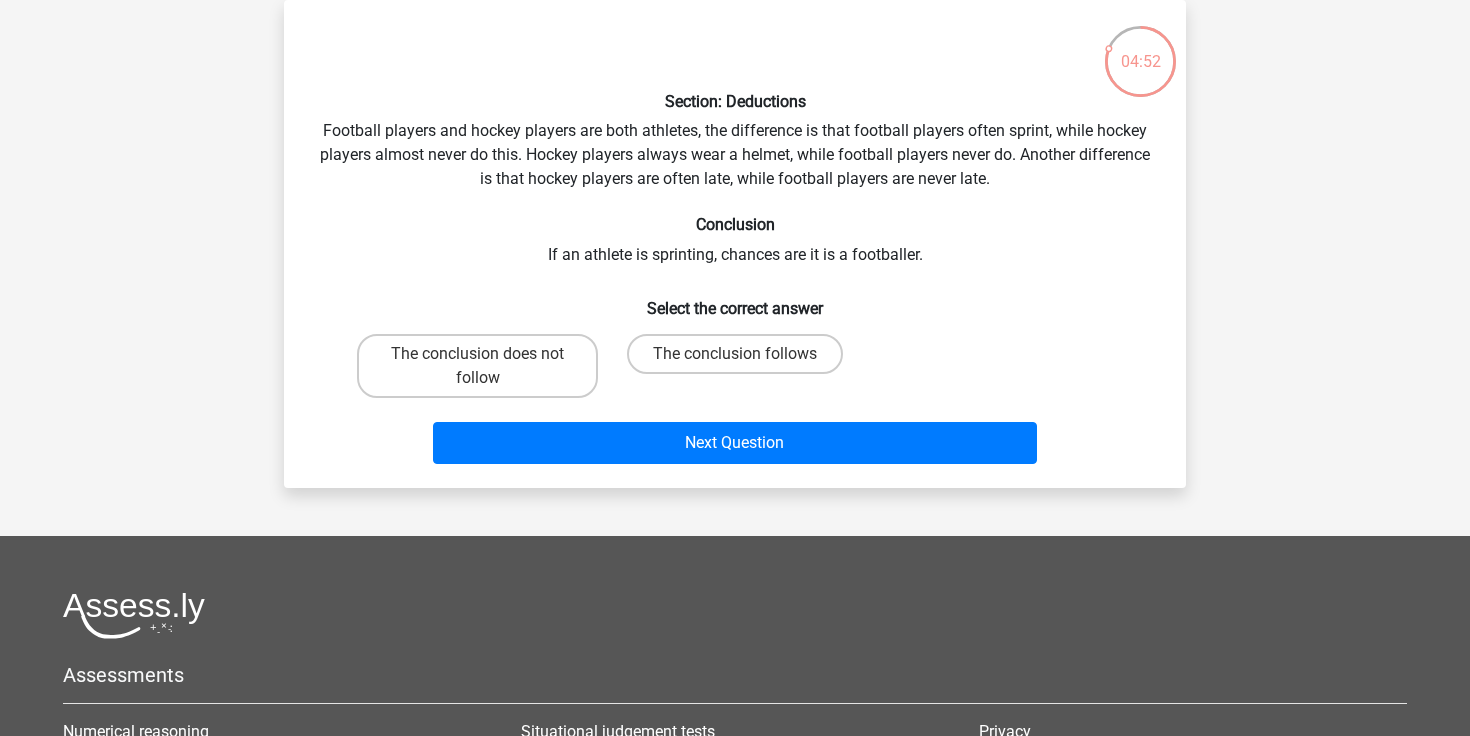 click on "Register
Nederlands
English" at bounding box center (735, 486) 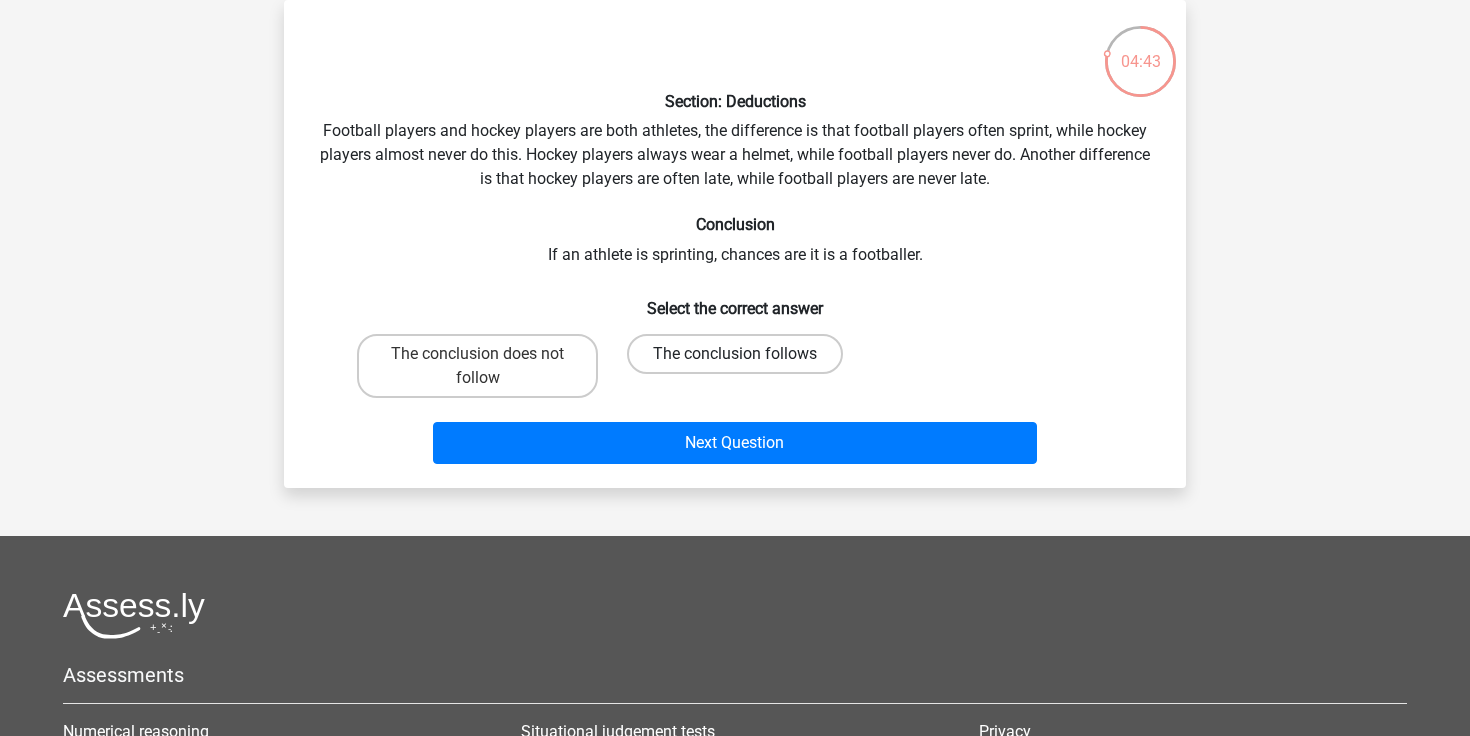 click on "The conclusion follows" at bounding box center (735, 354) 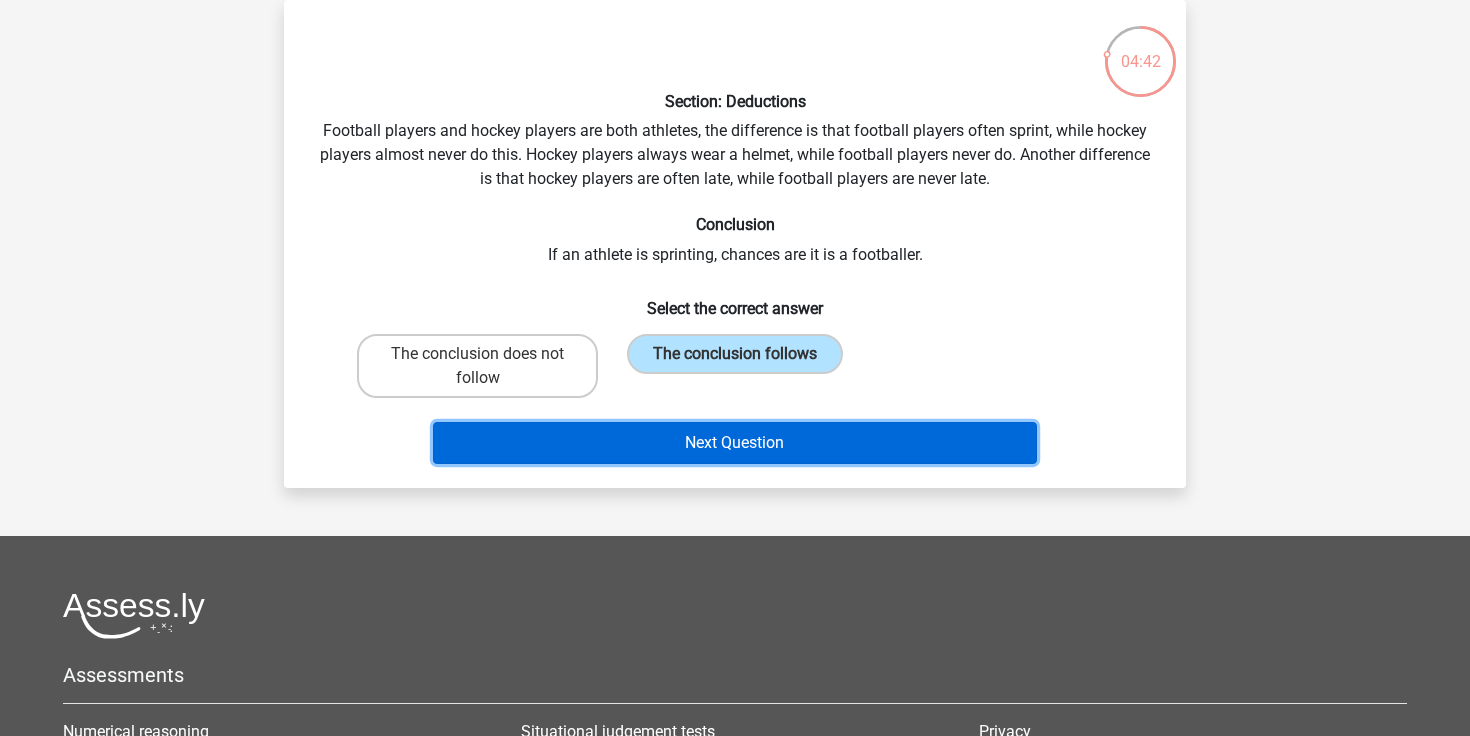 click on "Next Question" at bounding box center (735, 443) 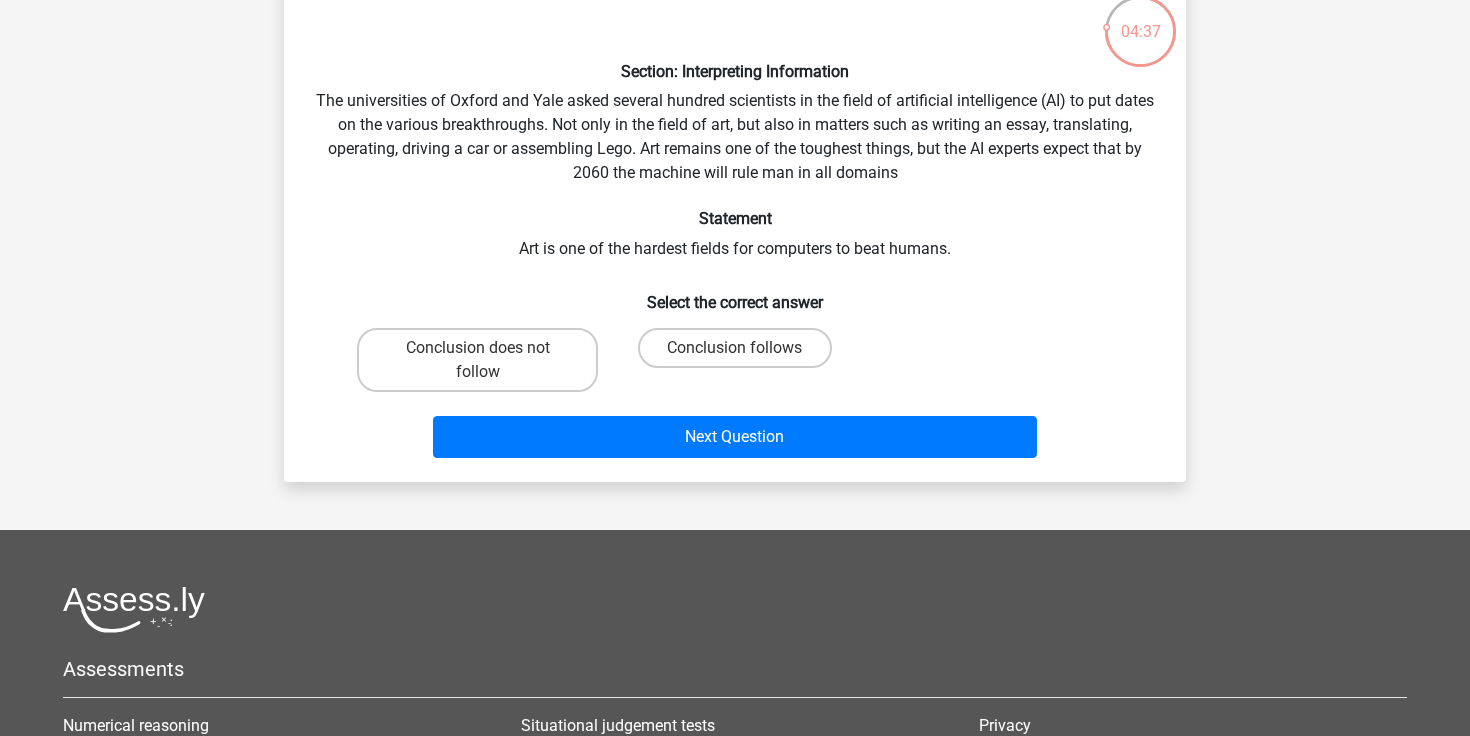 scroll, scrollTop: 126, scrollLeft: 0, axis: vertical 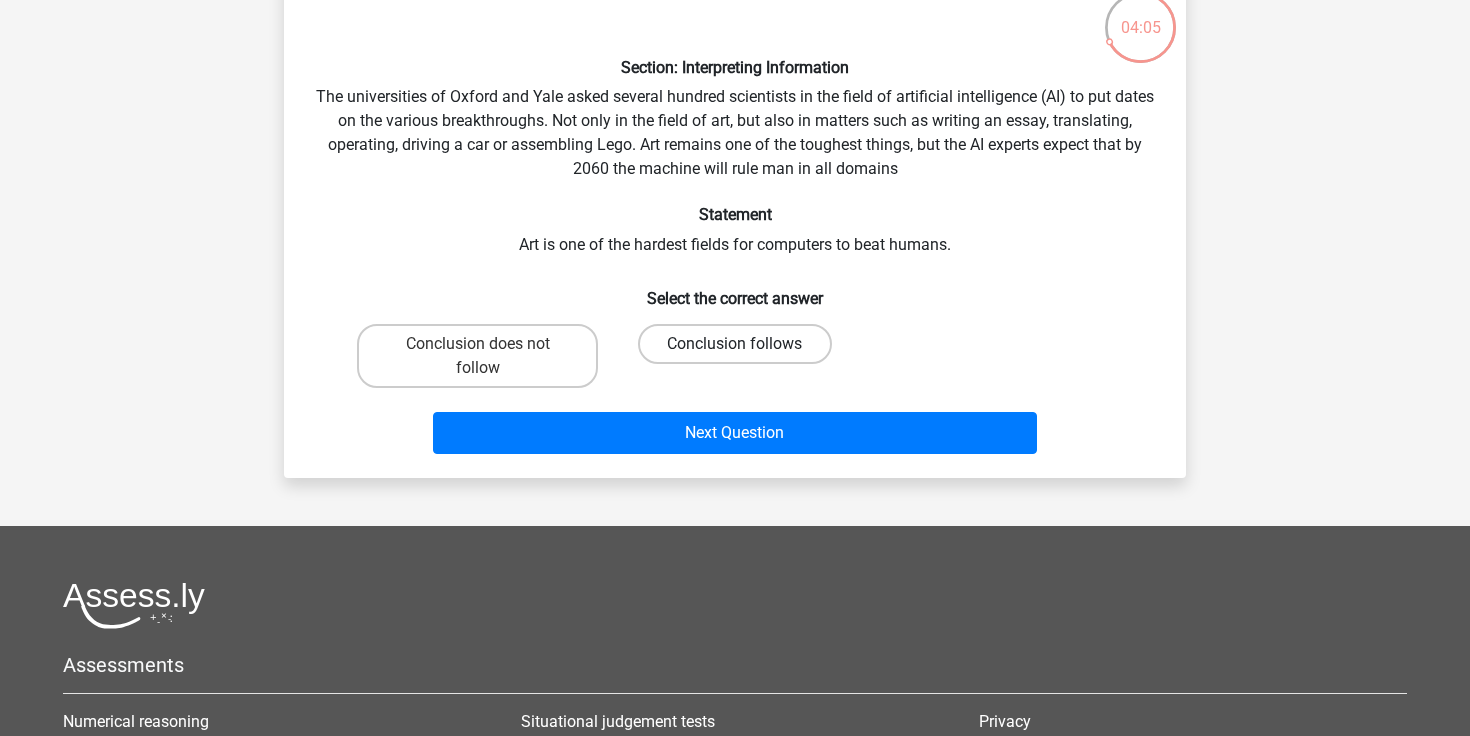 click on "Conclusion follows" at bounding box center [734, 344] 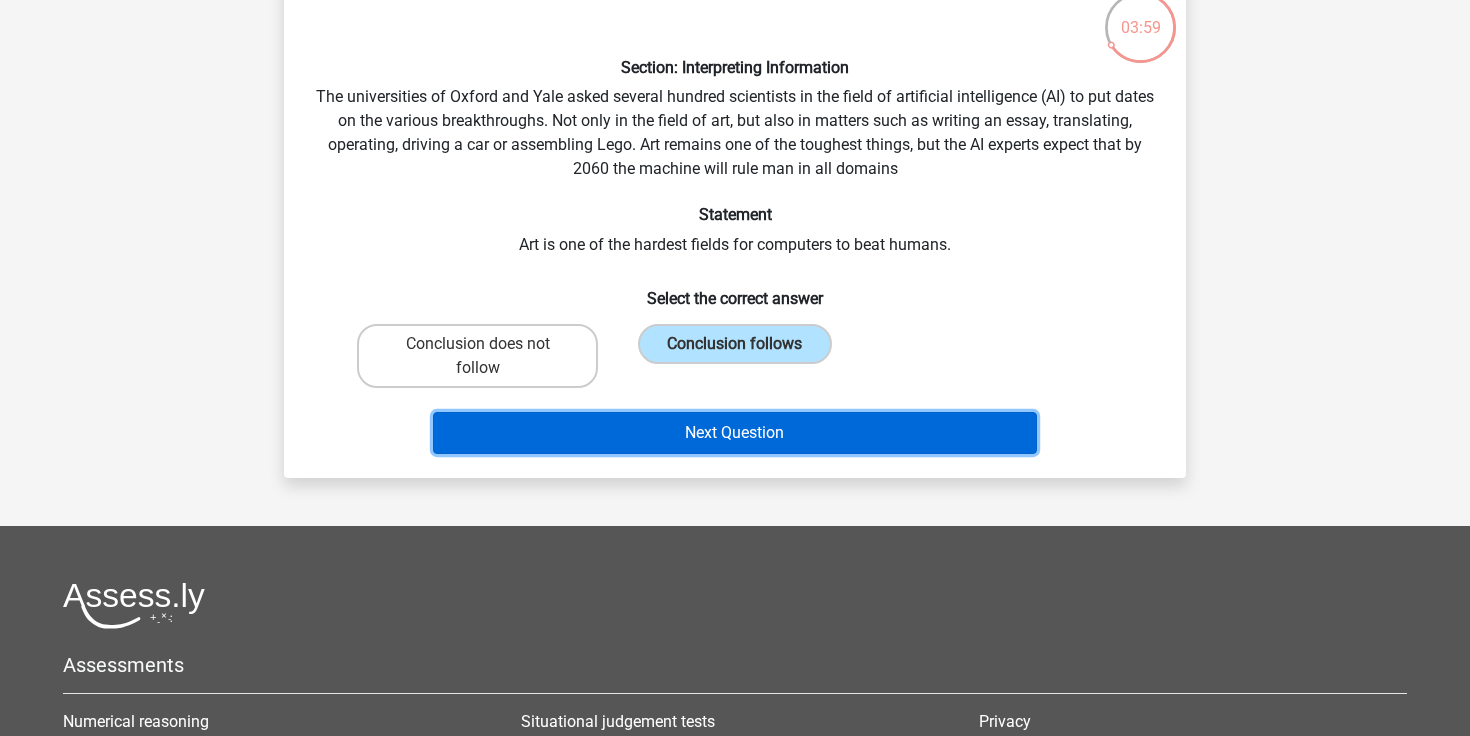 click on "Next Question" at bounding box center [735, 433] 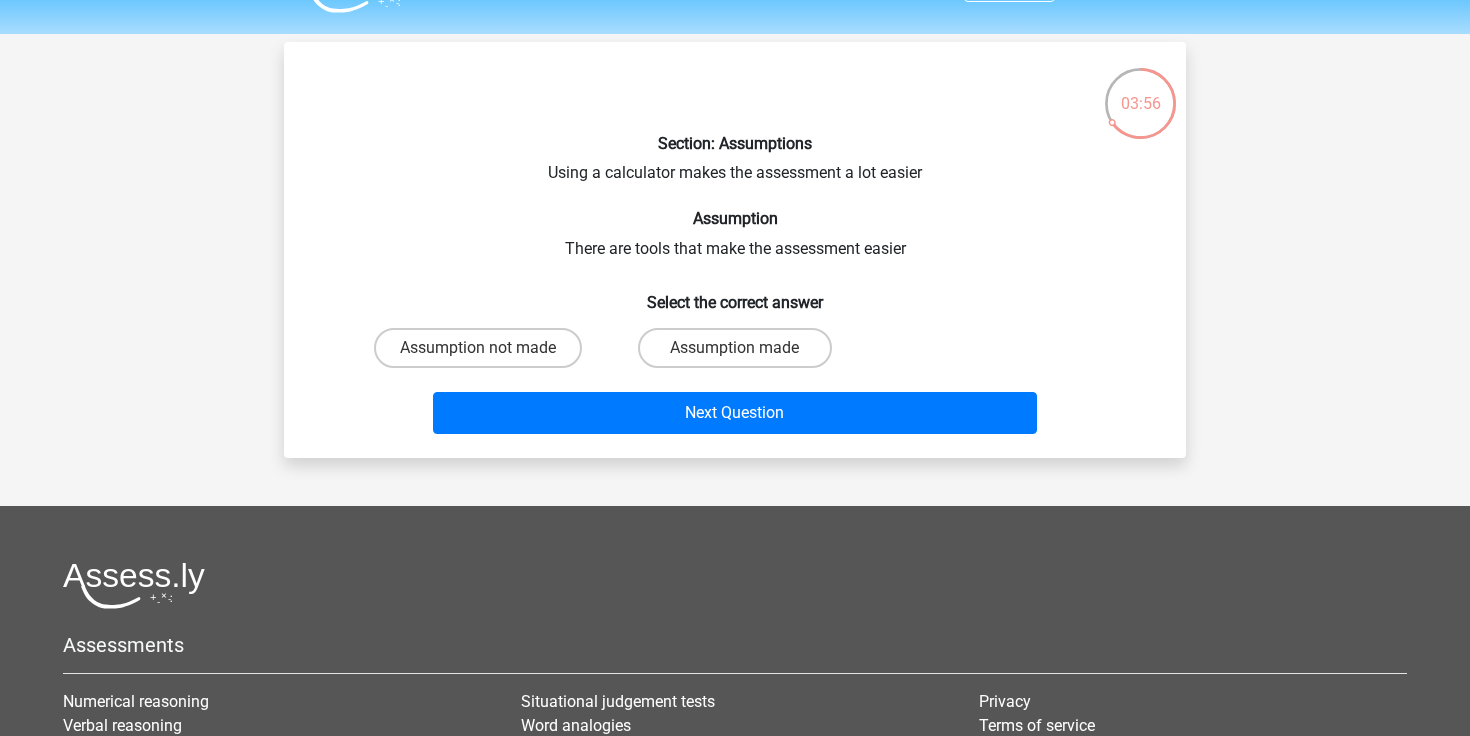 scroll, scrollTop: 49, scrollLeft: 0, axis: vertical 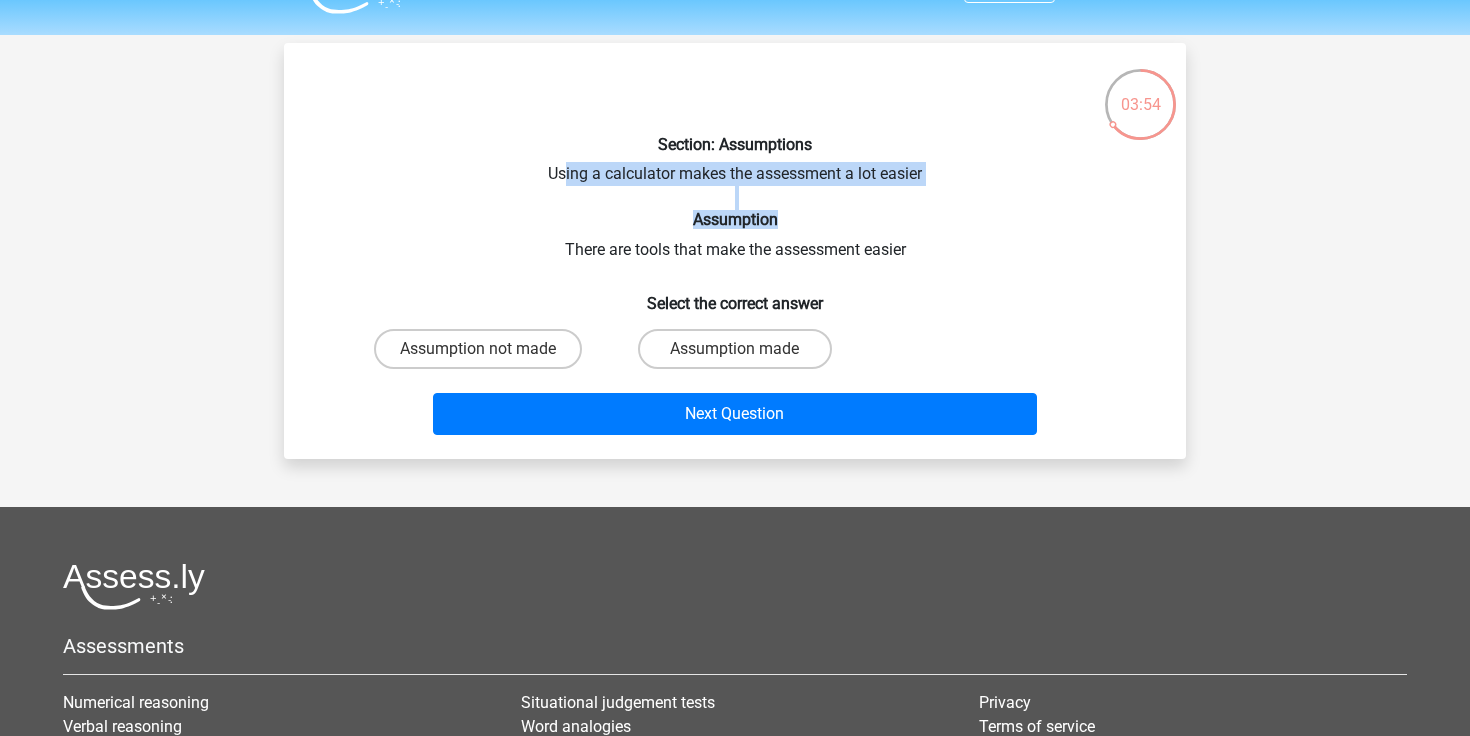 drag, startPoint x: 560, startPoint y: 169, endPoint x: 1032, endPoint y: 220, distance: 474.7473 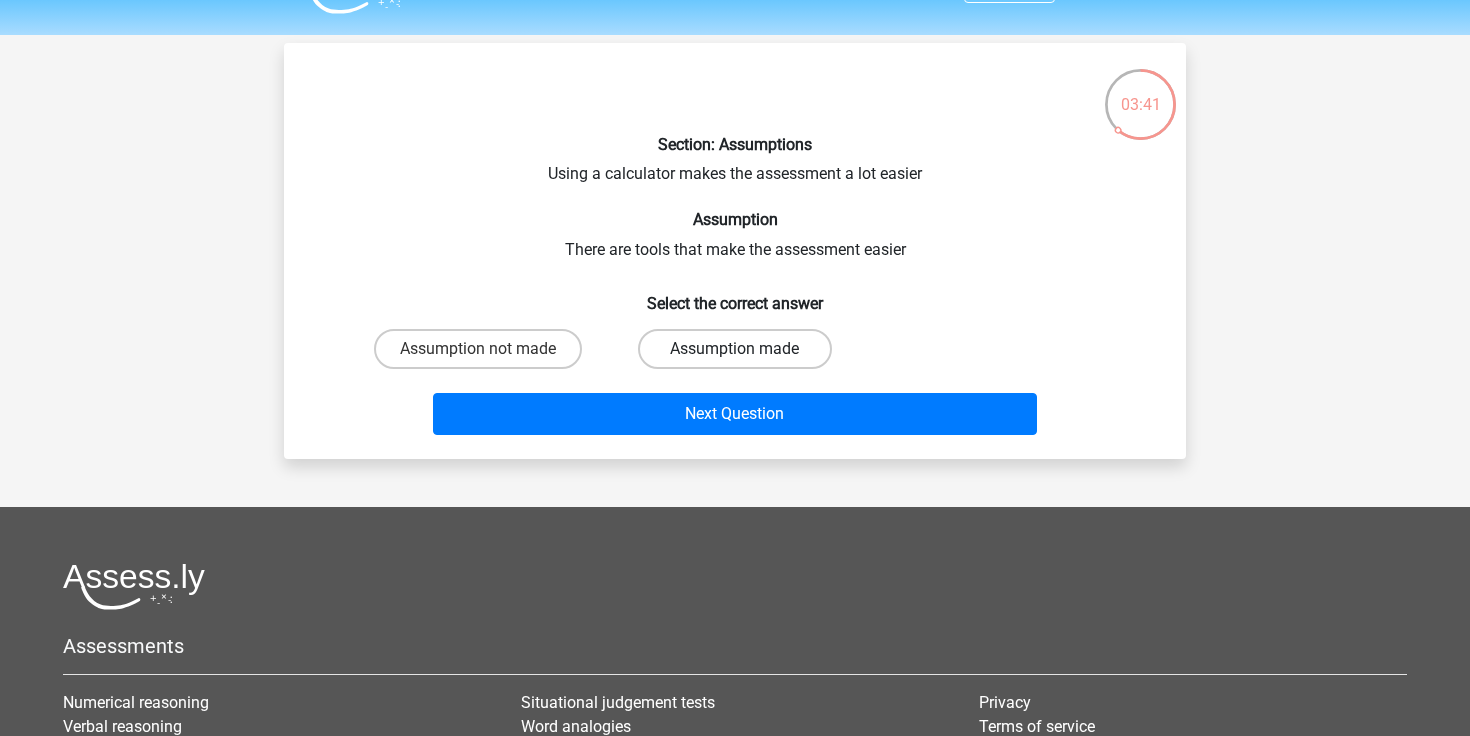 click on "Assumption made" at bounding box center [734, 349] 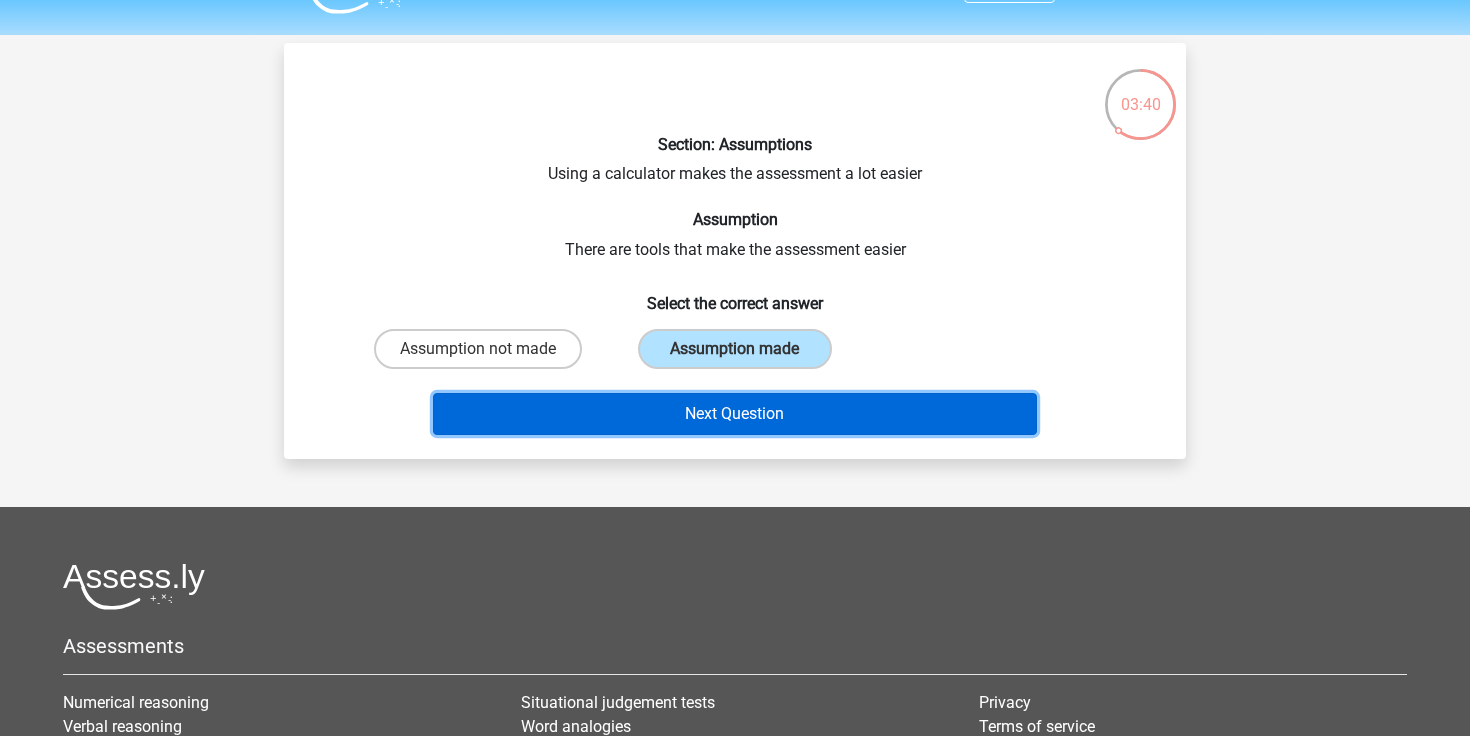 click on "Next Question" at bounding box center (735, 414) 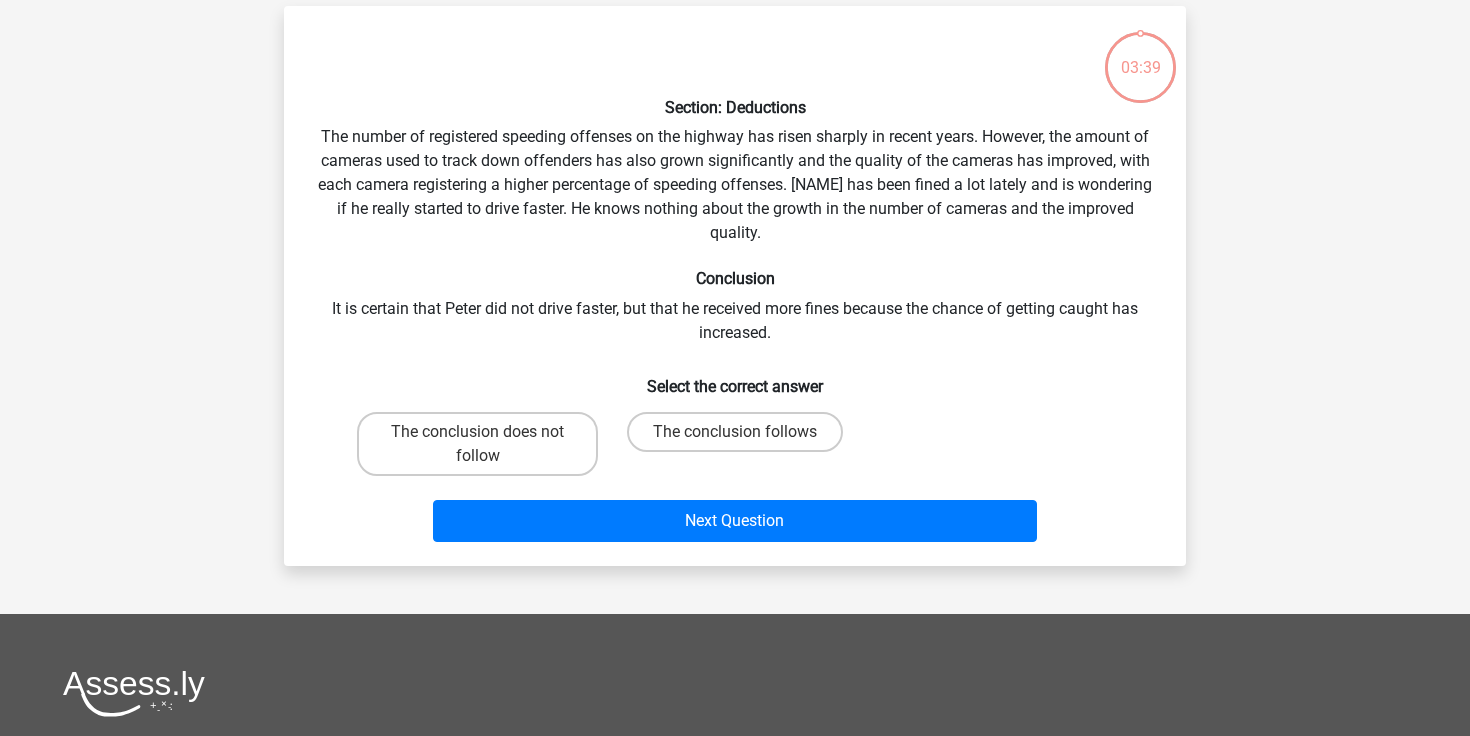 scroll, scrollTop: 92, scrollLeft: 0, axis: vertical 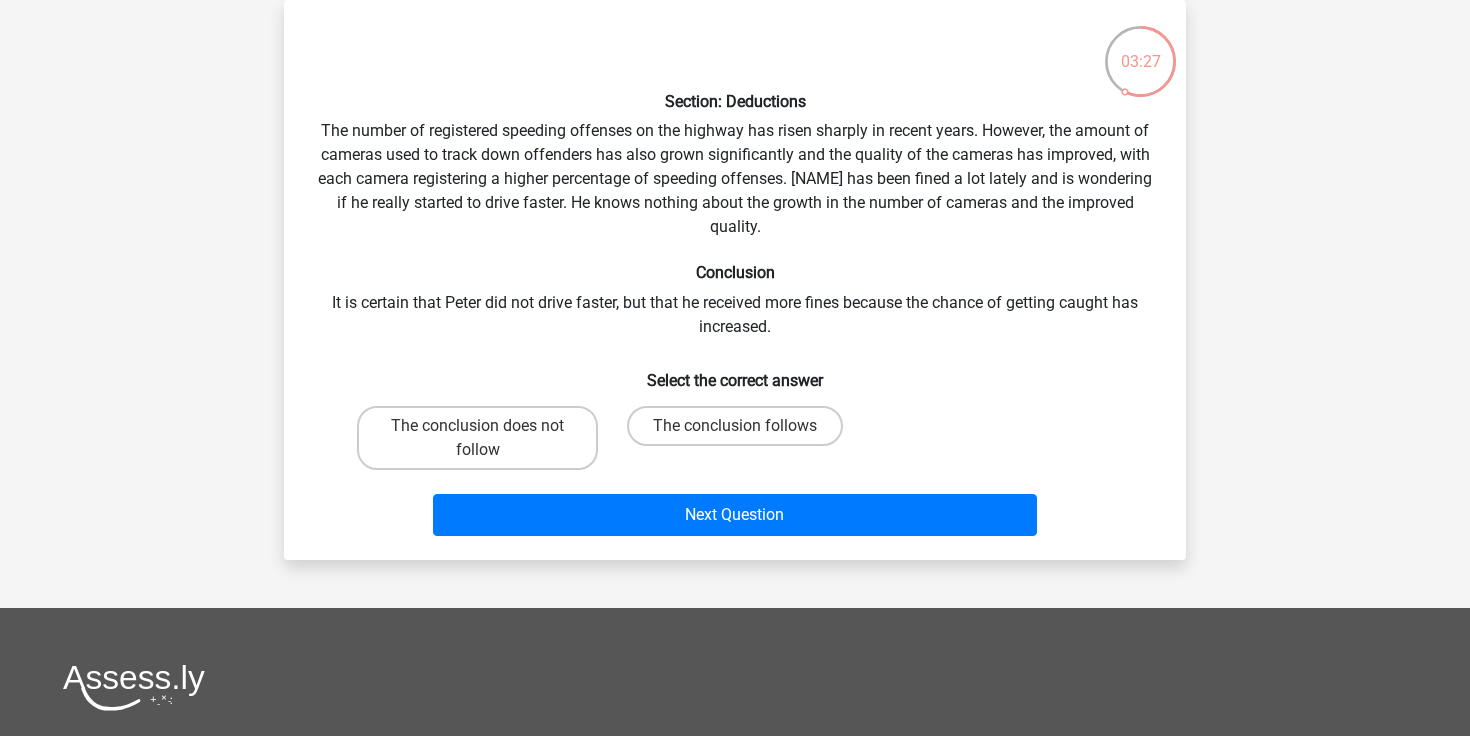 click on "Section: Deductions The number of registered speeding offenses on the highway has risen sharply in recent years. However, the amount of cameras used to track down offenders has also grown significantly and the quality of the cameras has improved, with each camera registering a higher percentage of speeding offenses. Peter has been fined a lot lately and is wondering if he really started to drive faster. He knows nothing about the growth in the number of cameras and the improved quality. Conclusion It is certain that Peter did not drive faster, but that he received more fines because the chance of getting caught has increased.
Select the correct answer" at bounding box center (735, 280) 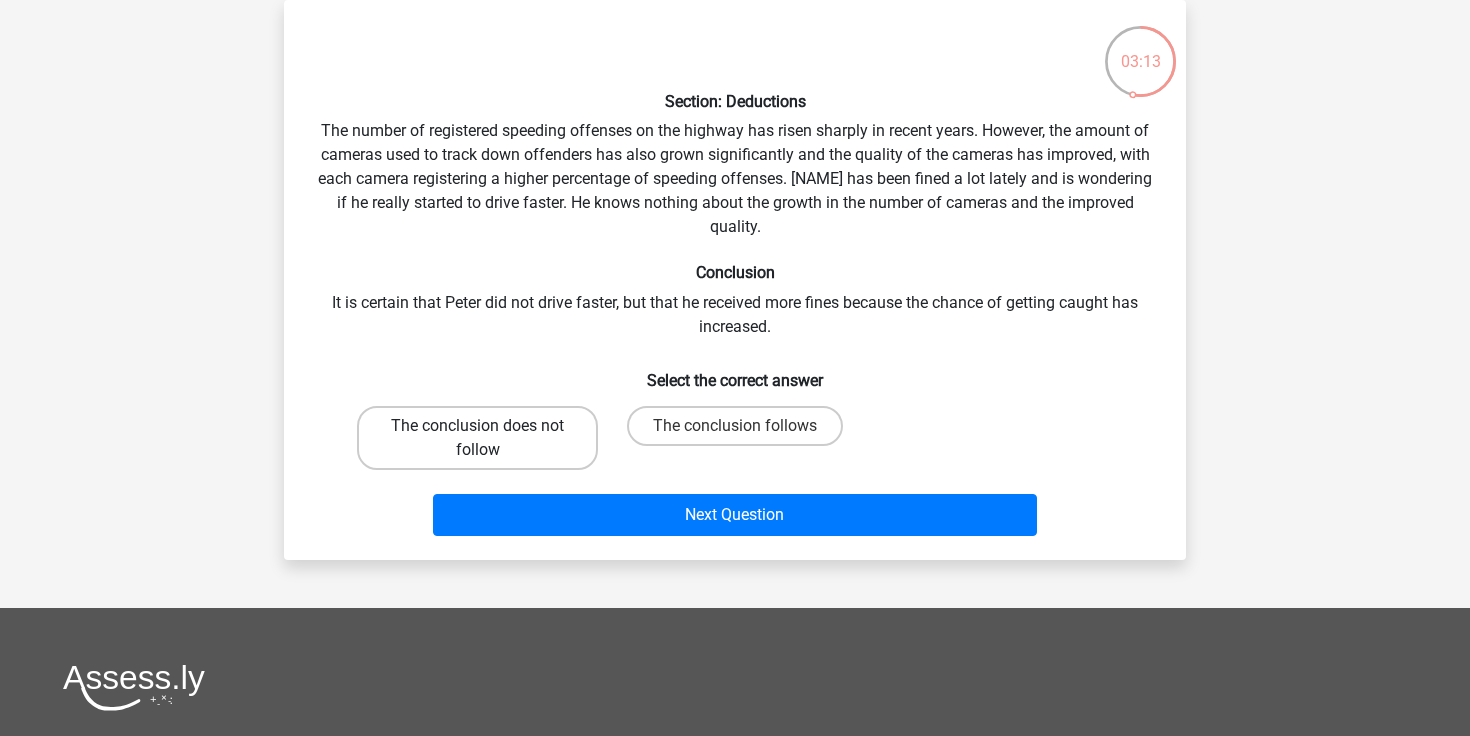 click on "The conclusion does not follow" at bounding box center [477, 438] 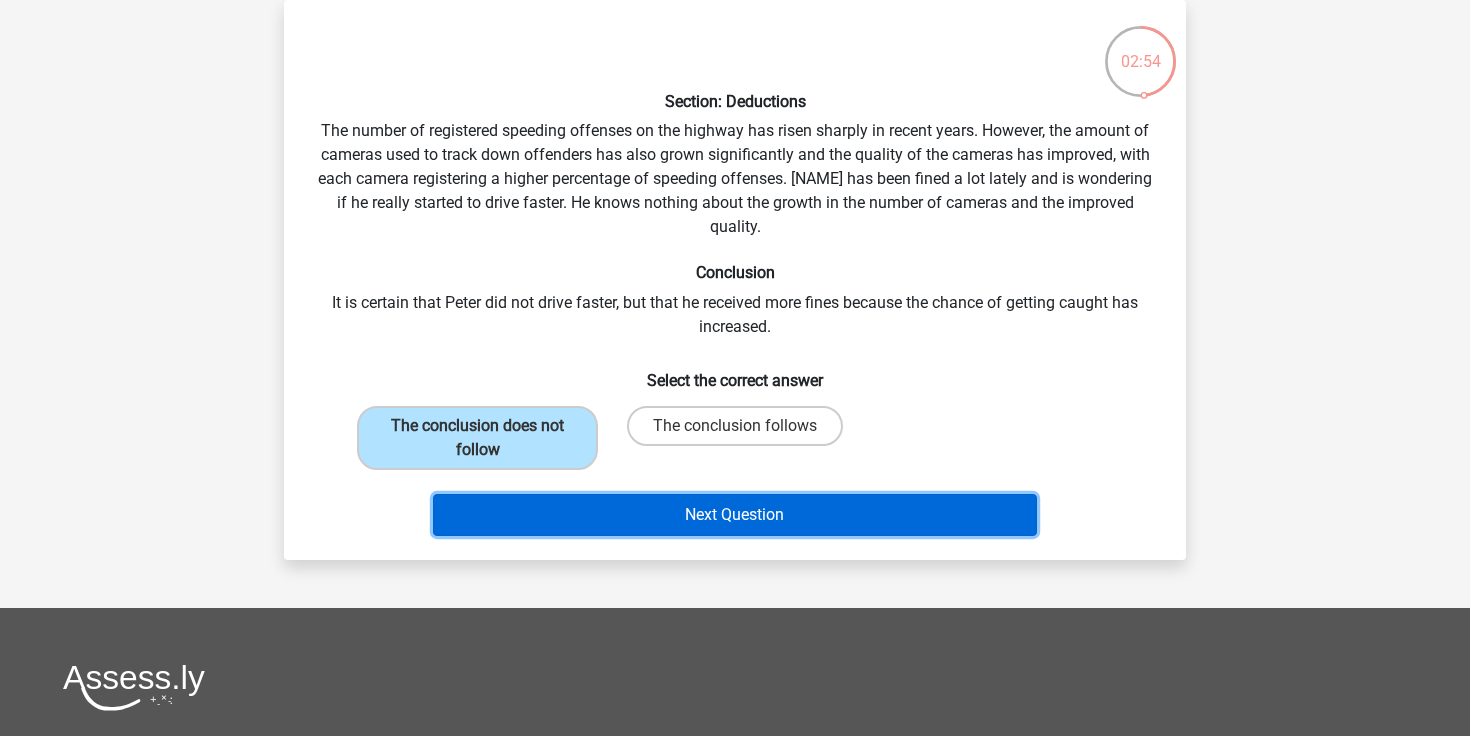 click on "Next Question" at bounding box center [735, 515] 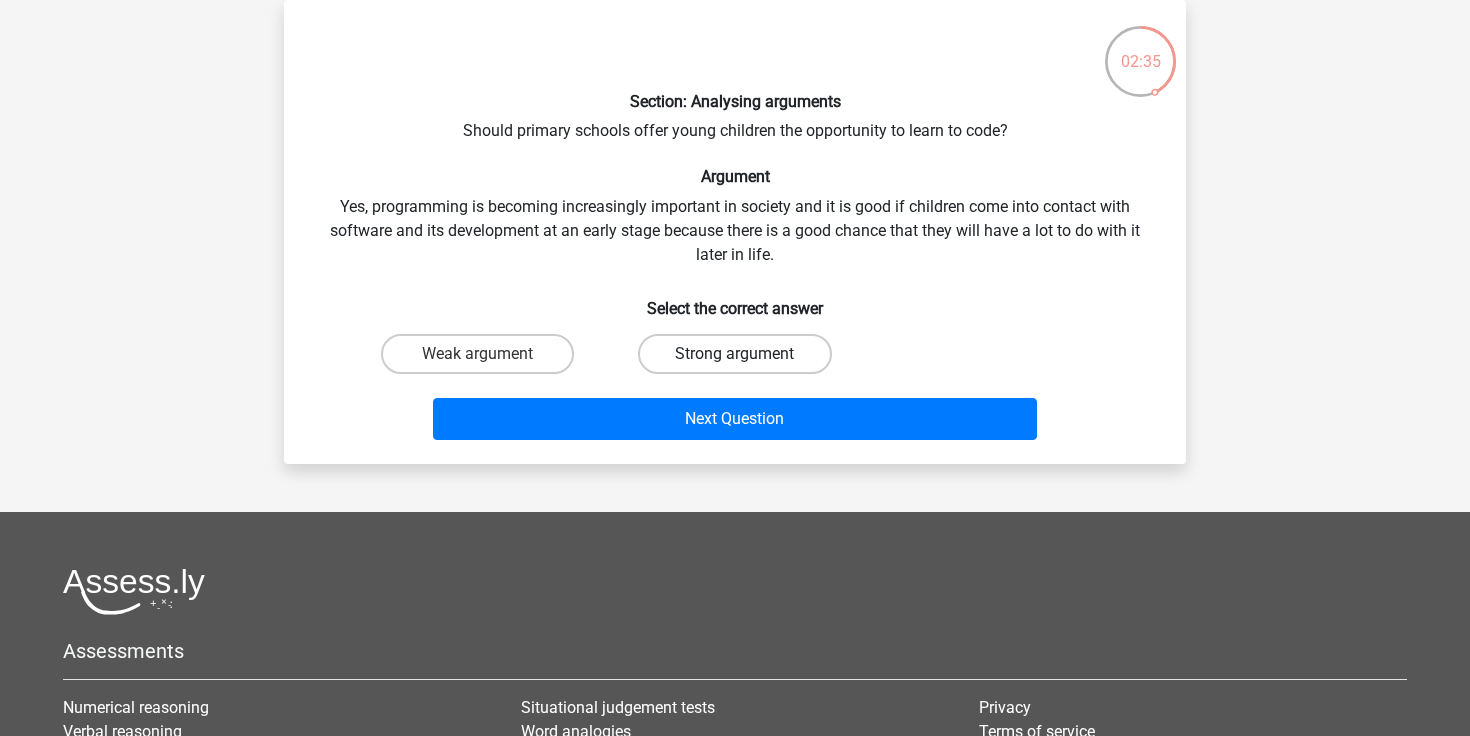 click on "Strong argument" at bounding box center [734, 354] 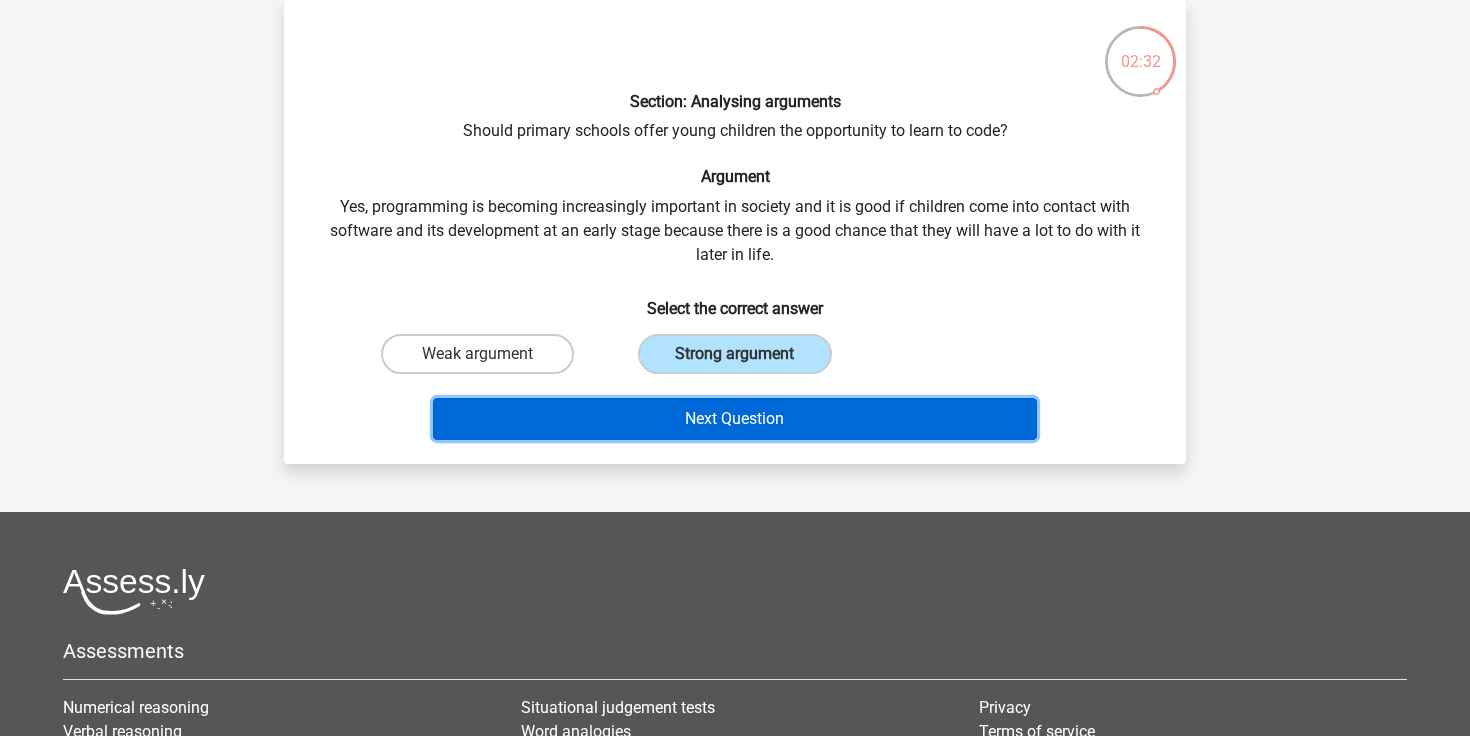 click on "Next Question" at bounding box center [735, 419] 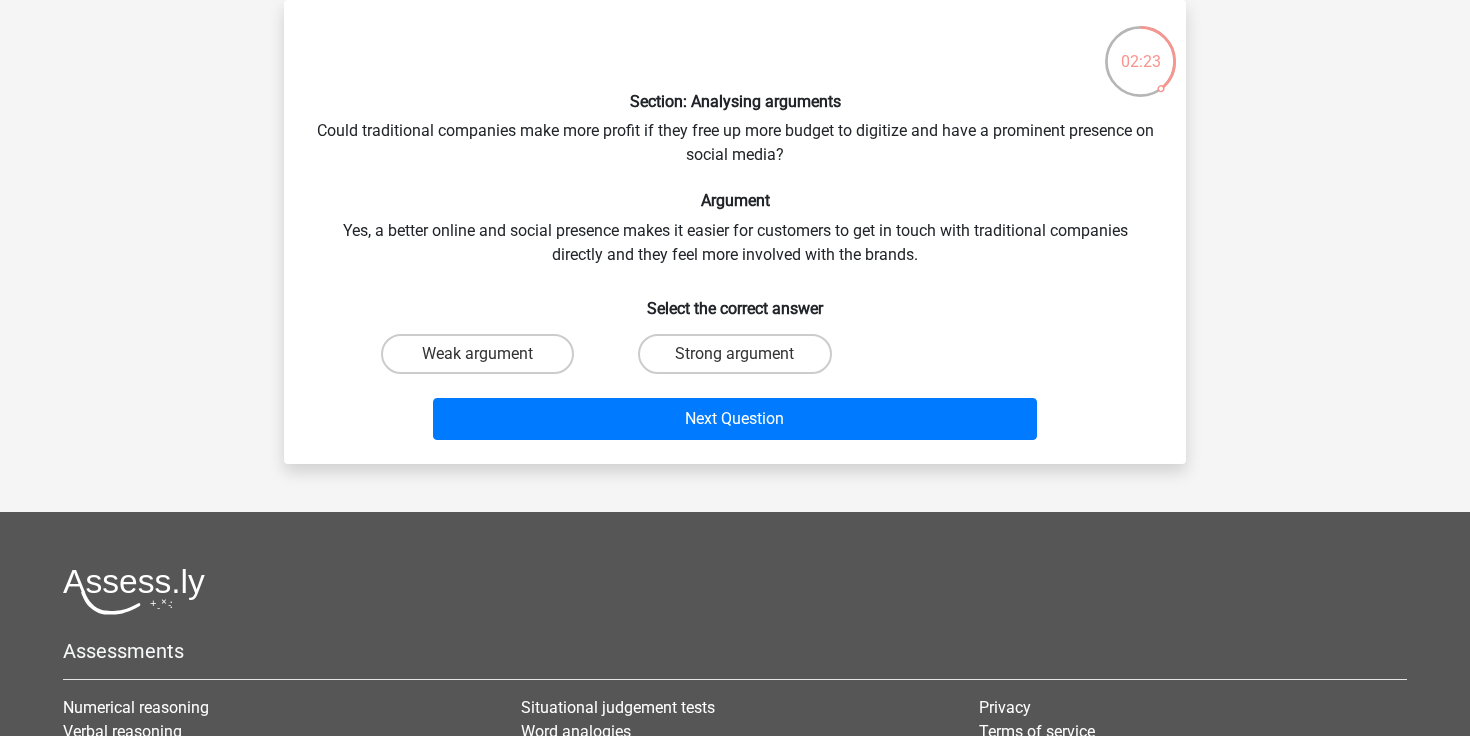 click on "Section: Analysing arguments Could traditional companies make more profit if they free up more budget to digitize and have a prominent presence on social media? Argument Yes, a better online and social presence makes it easier for customers to get in touch with traditional companies directly and they feel more involved with the brands.
Select the correct answer
Weak argument
Strong argument" at bounding box center [735, 232] 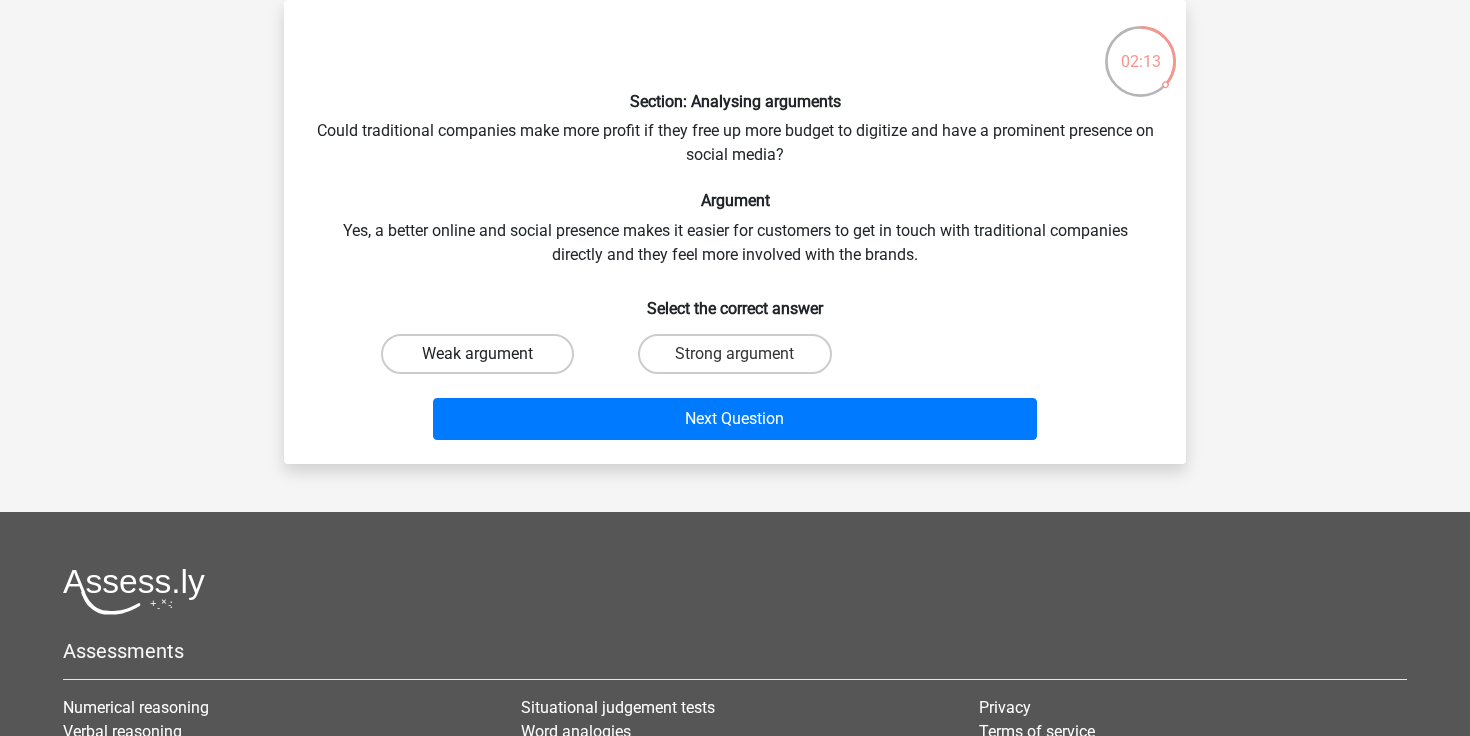 click on "Weak argument" at bounding box center (477, 354) 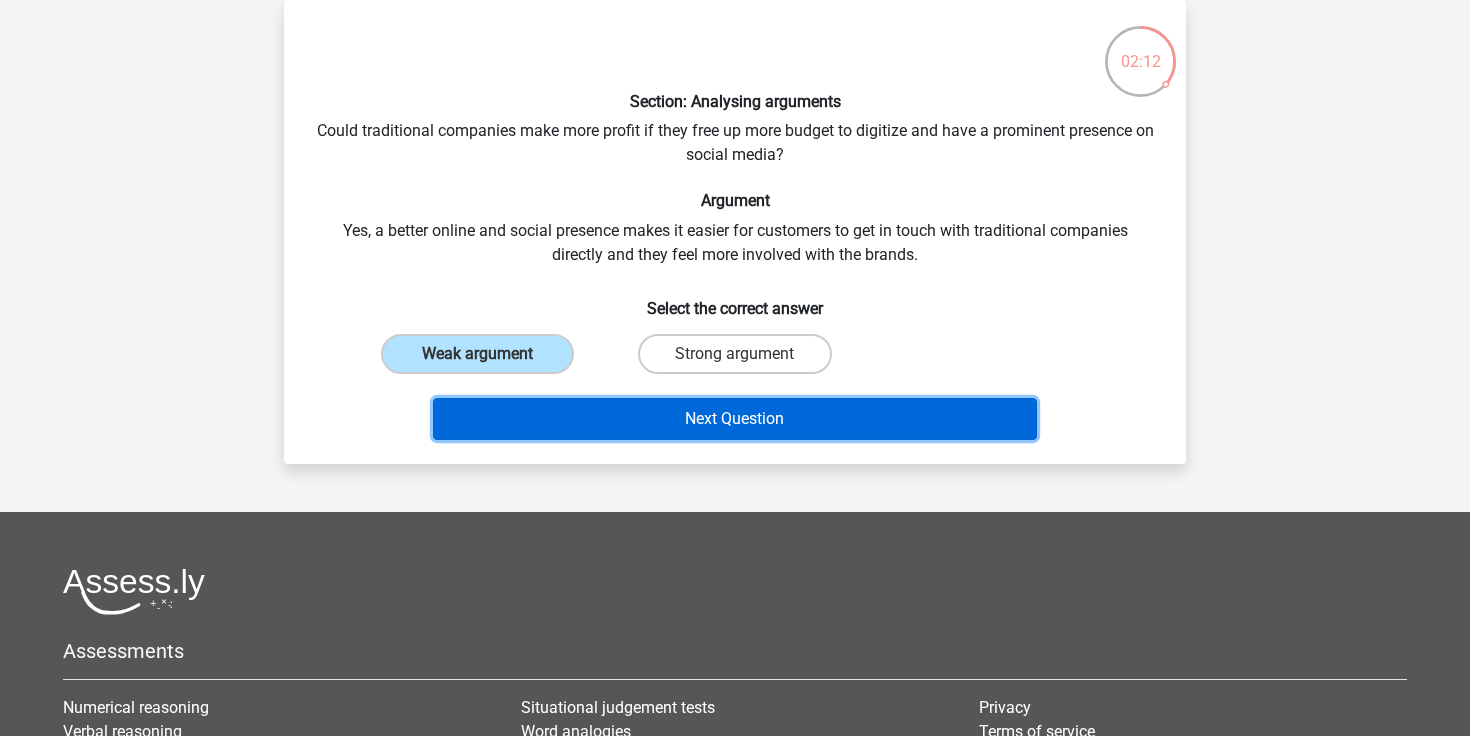 click on "Next Question" at bounding box center [735, 419] 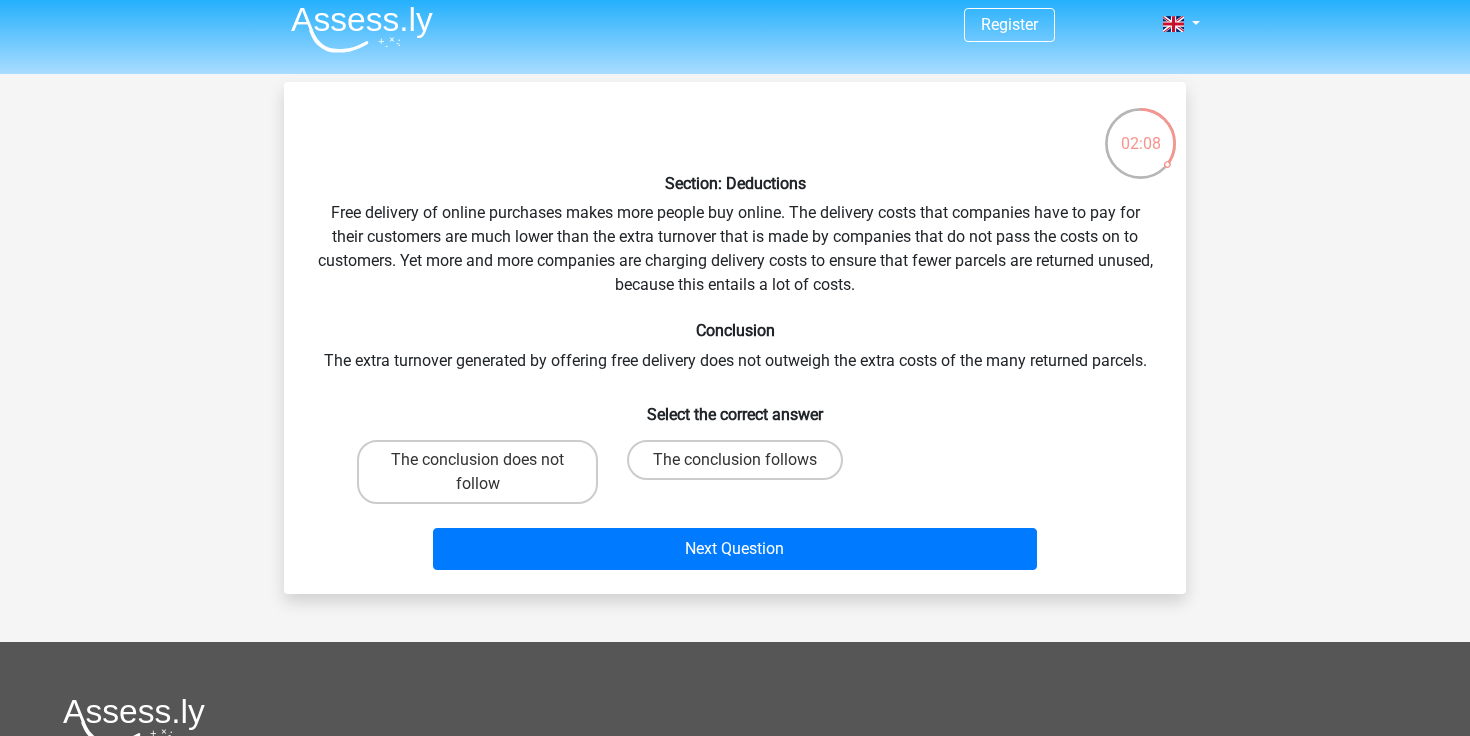 scroll, scrollTop: 0, scrollLeft: 0, axis: both 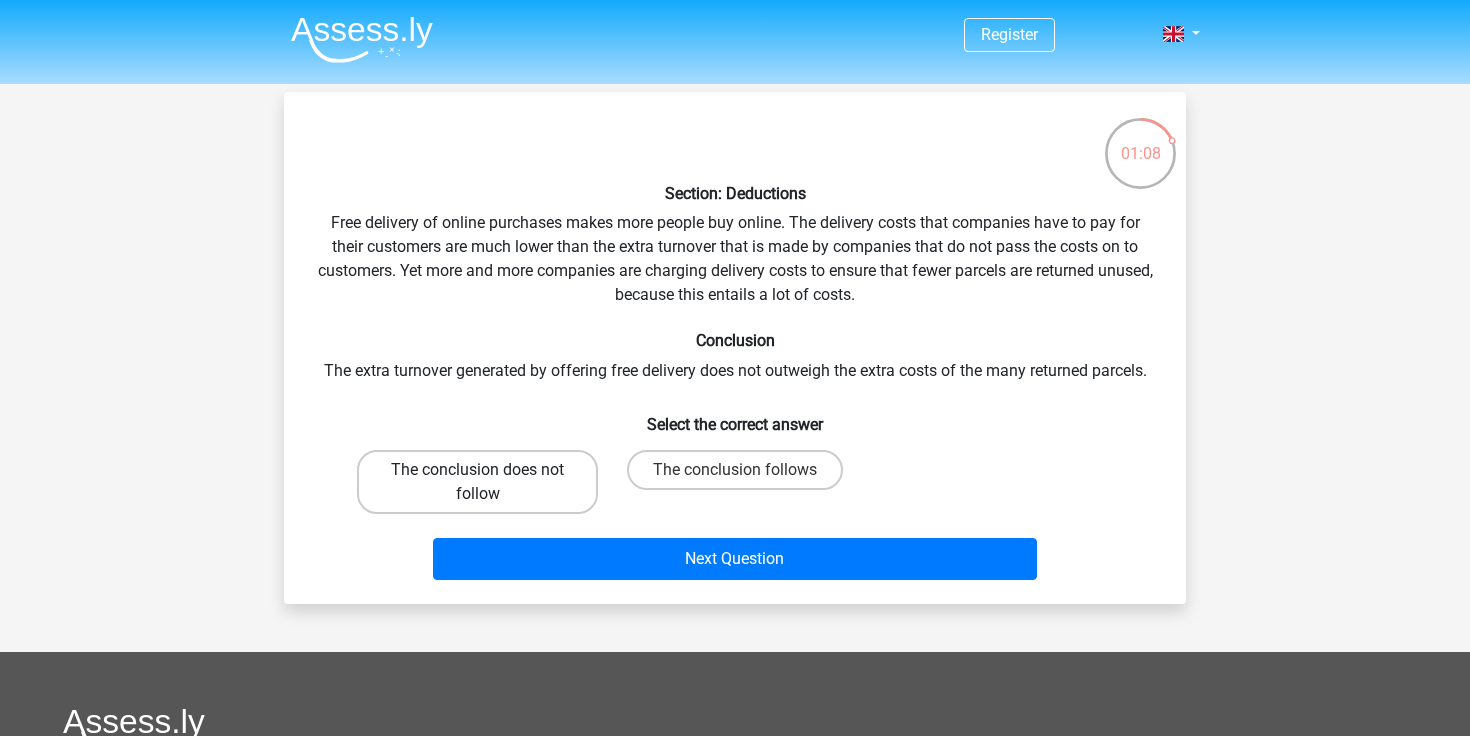 click on "The conclusion does not follow" at bounding box center [477, 482] 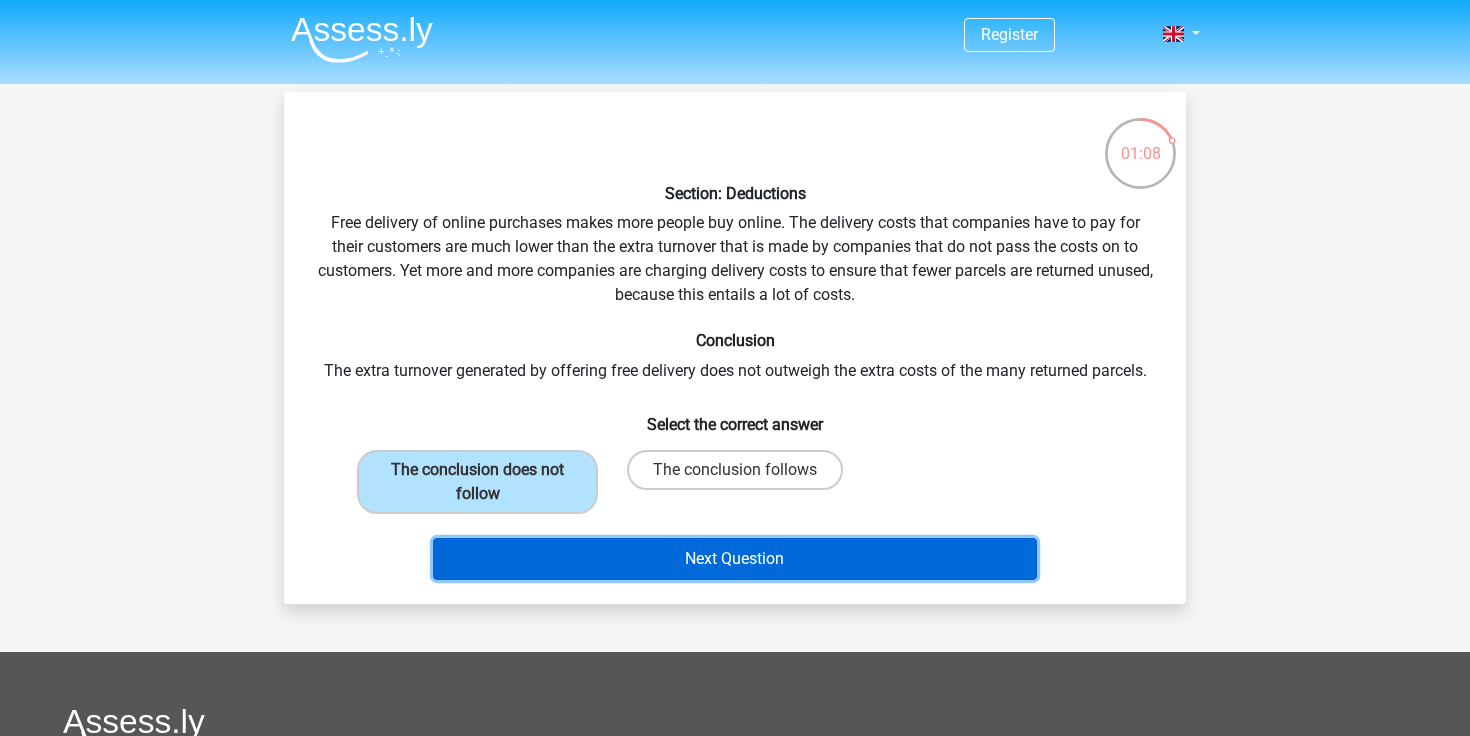 click on "Next Question" at bounding box center (735, 559) 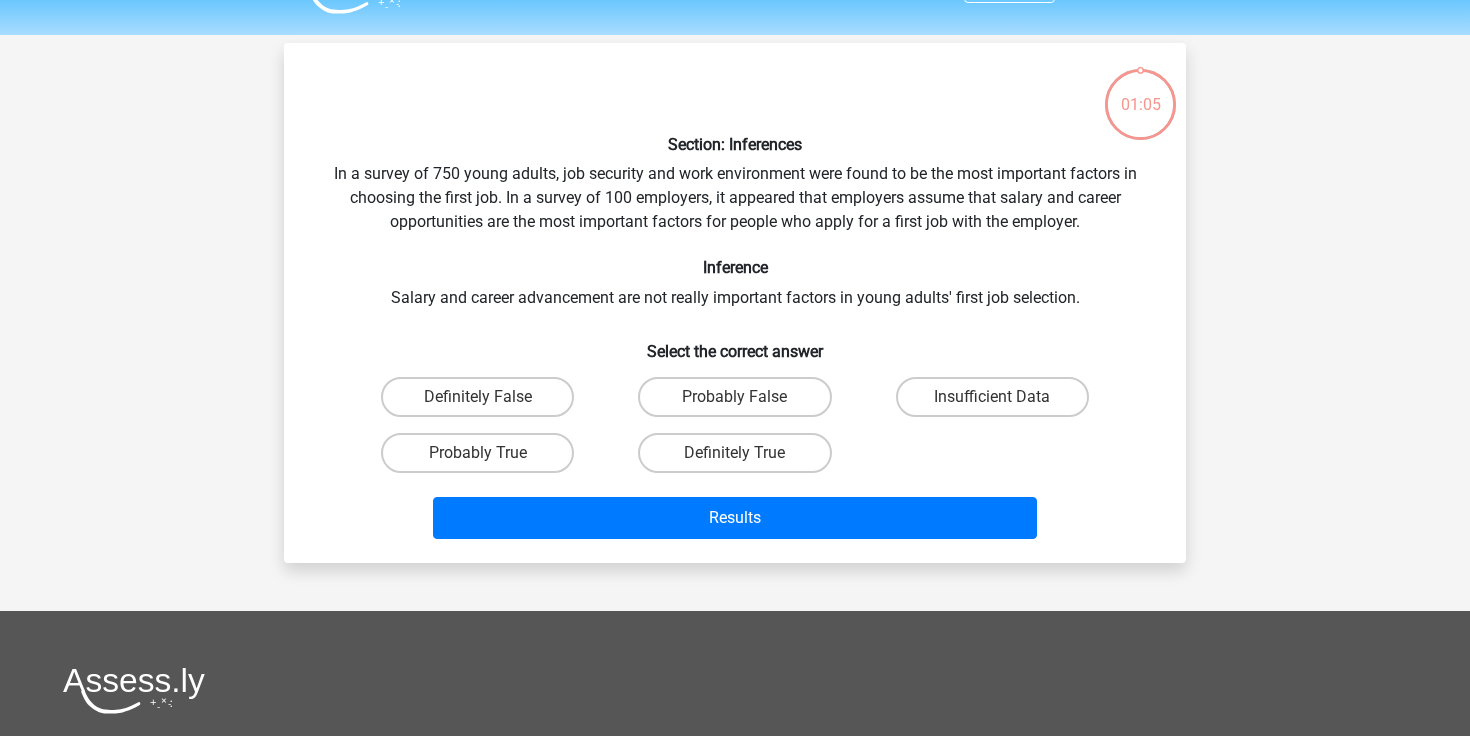 scroll, scrollTop: 92, scrollLeft: 0, axis: vertical 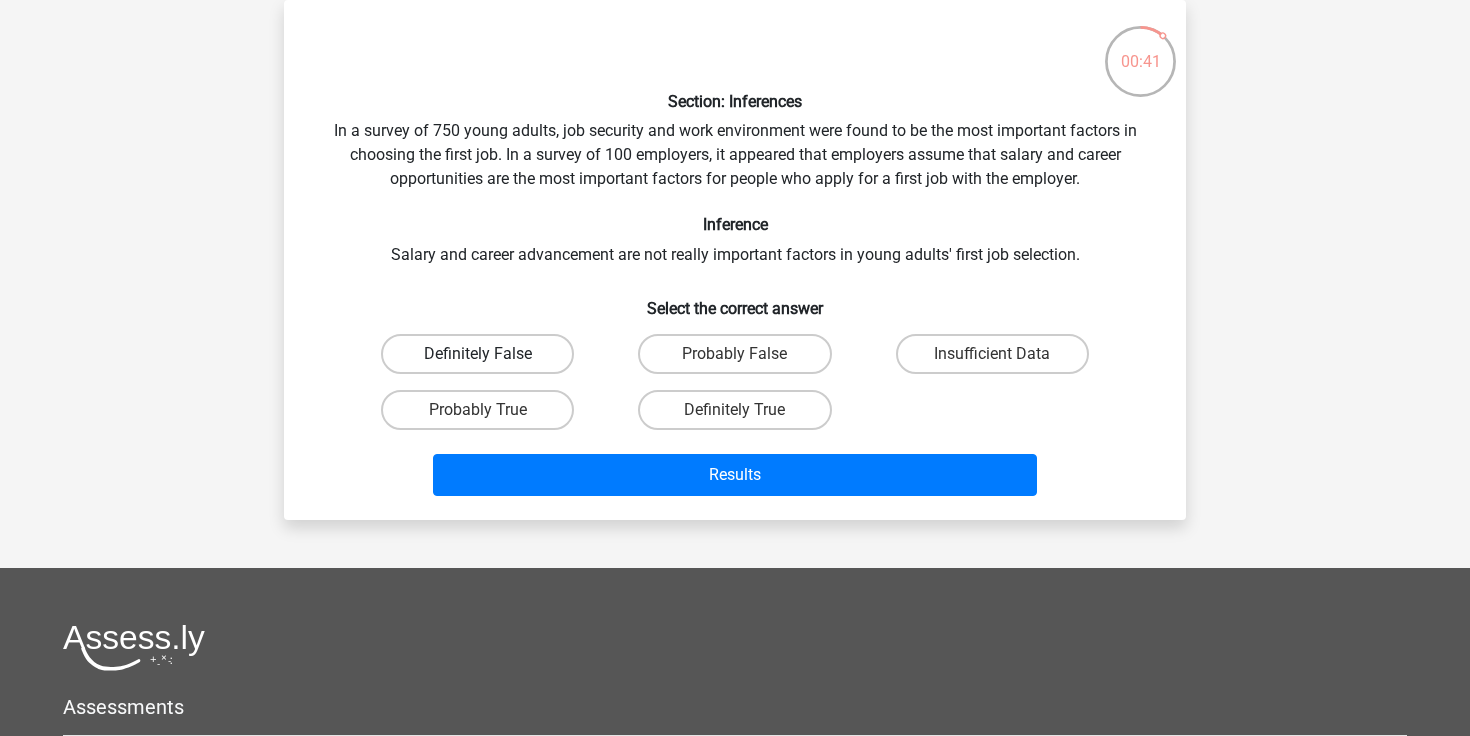 click on "Definitely False" at bounding box center [477, 354] 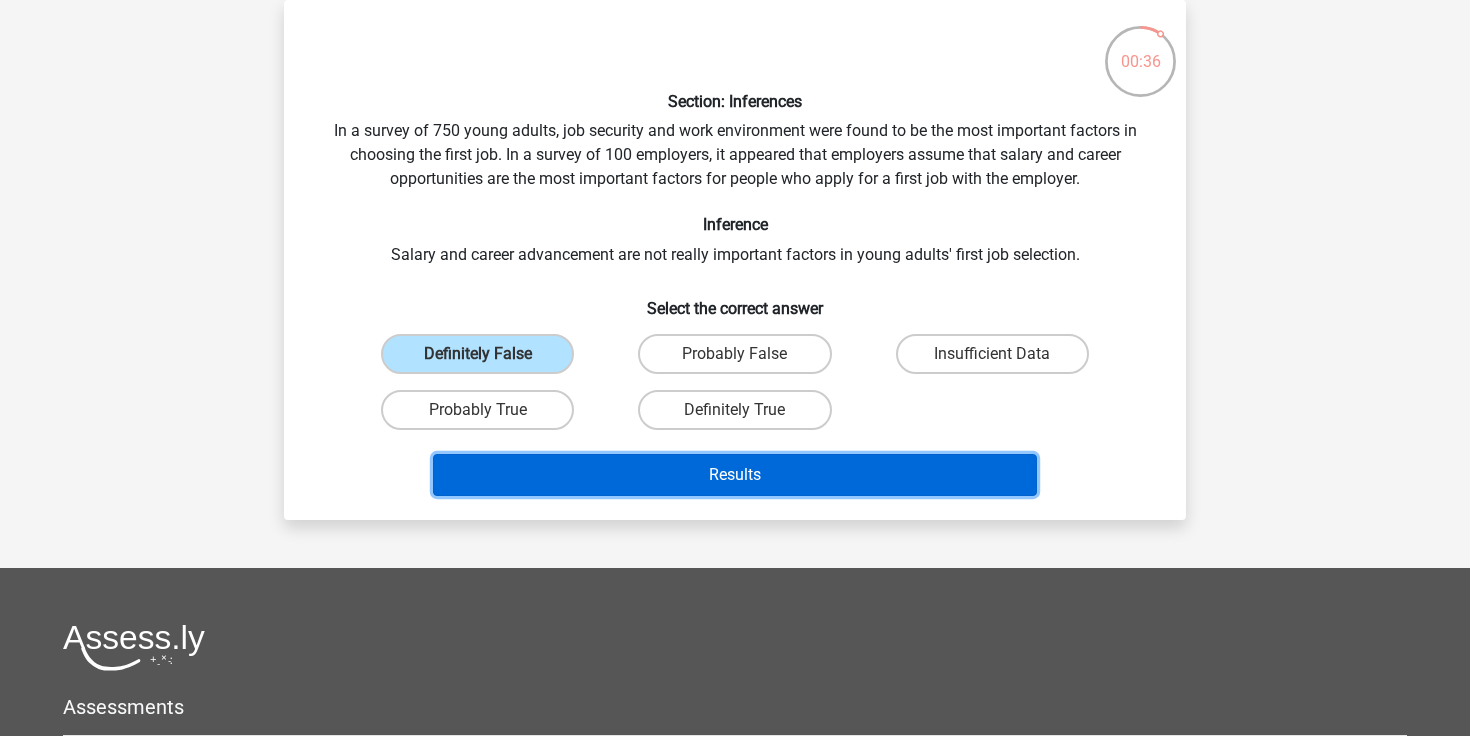 click on "Results" at bounding box center (735, 475) 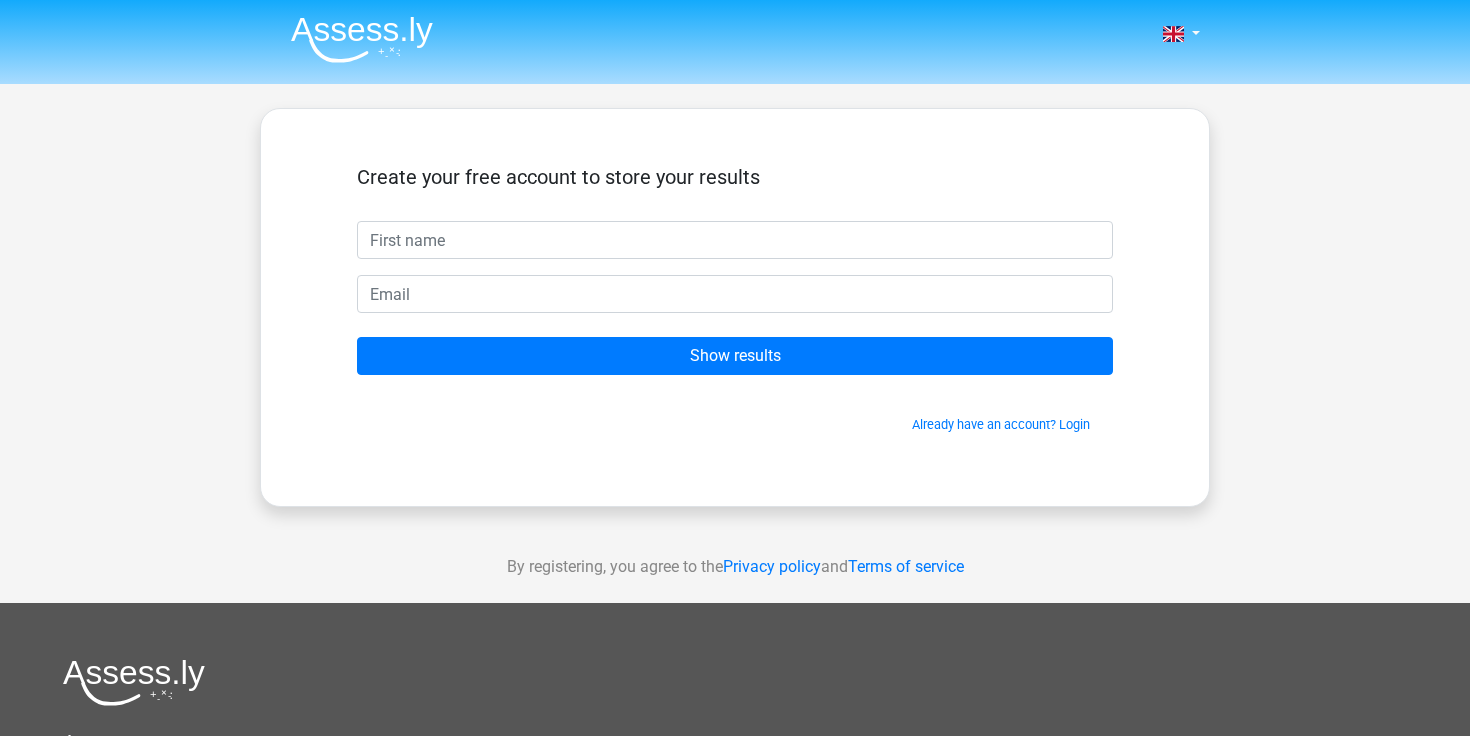 scroll, scrollTop: 0, scrollLeft: 0, axis: both 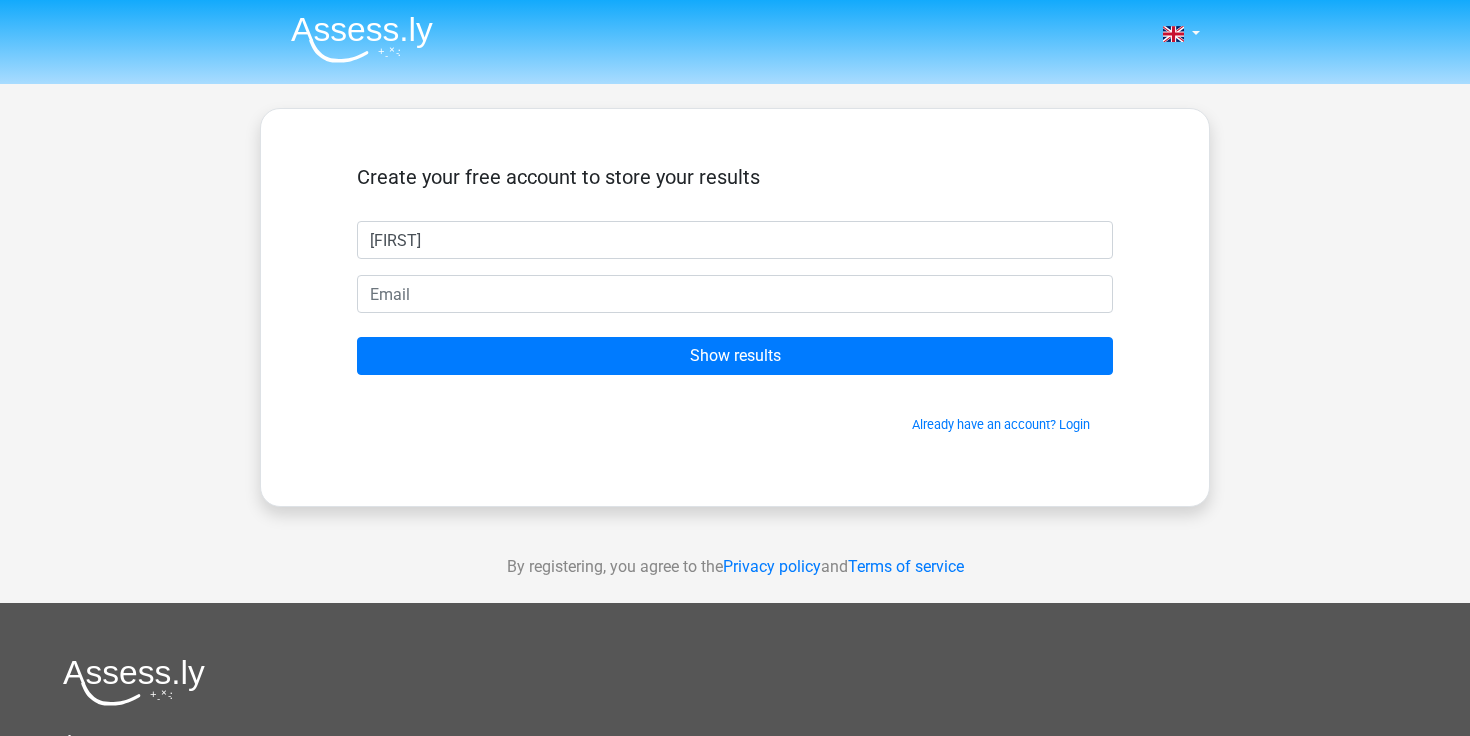 type on "Evie" 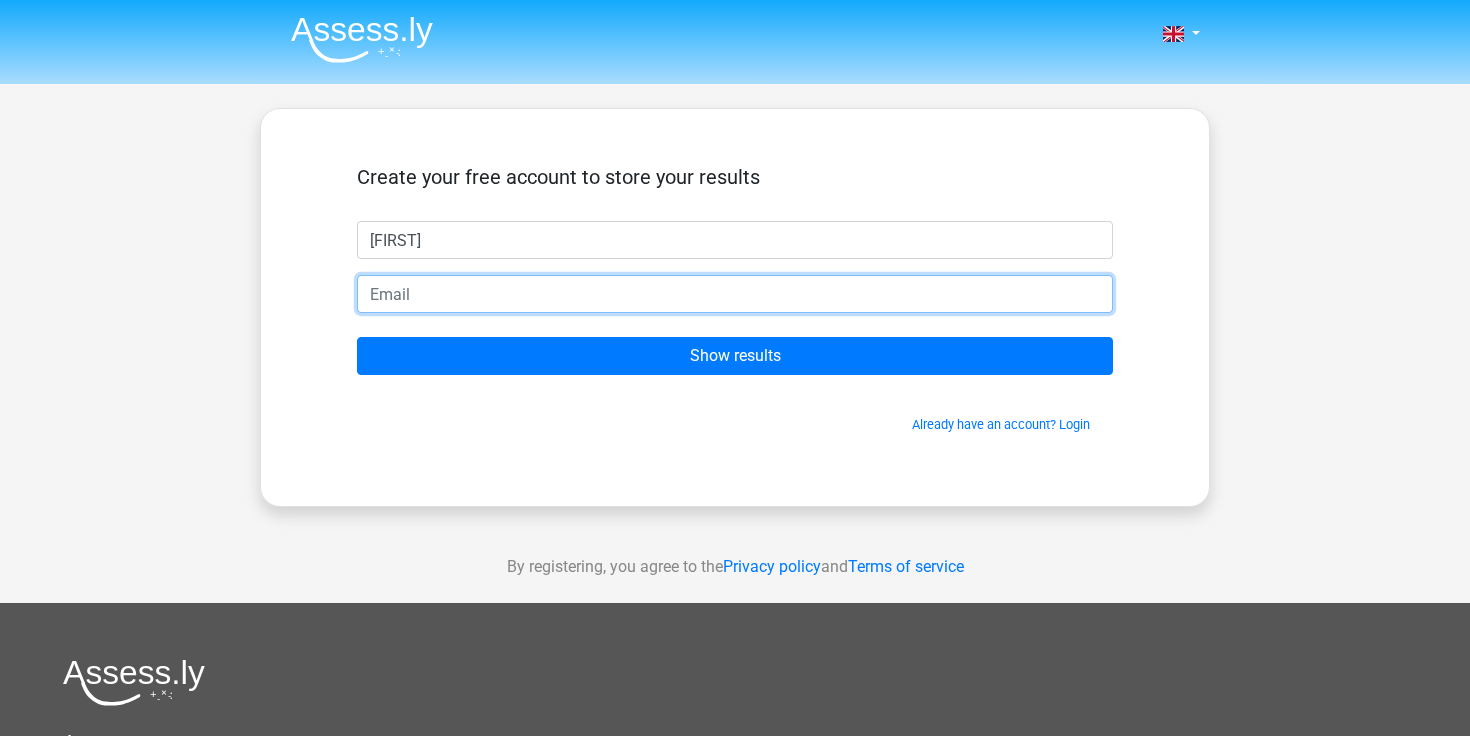 click at bounding box center (735, 294) 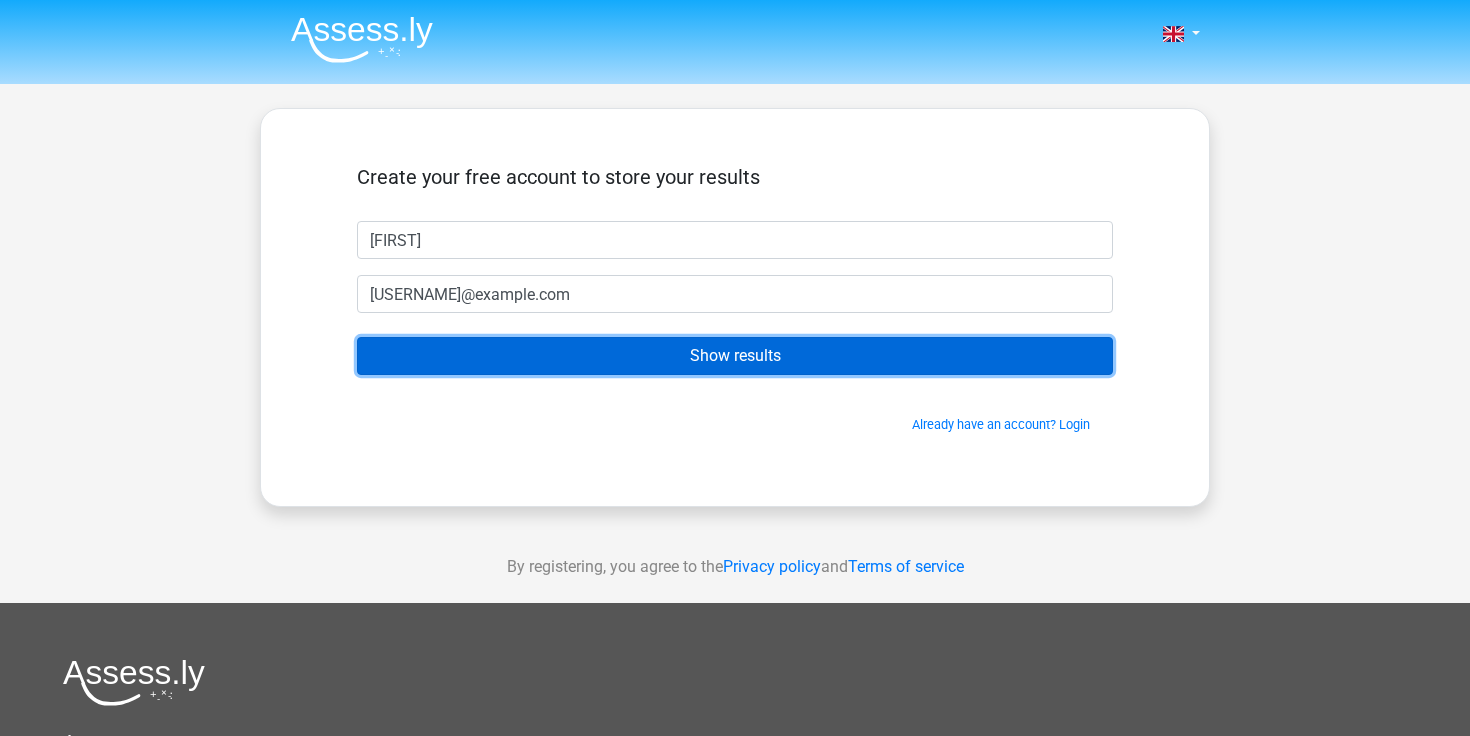 click on "Show results" at bounding box center (735, 356) 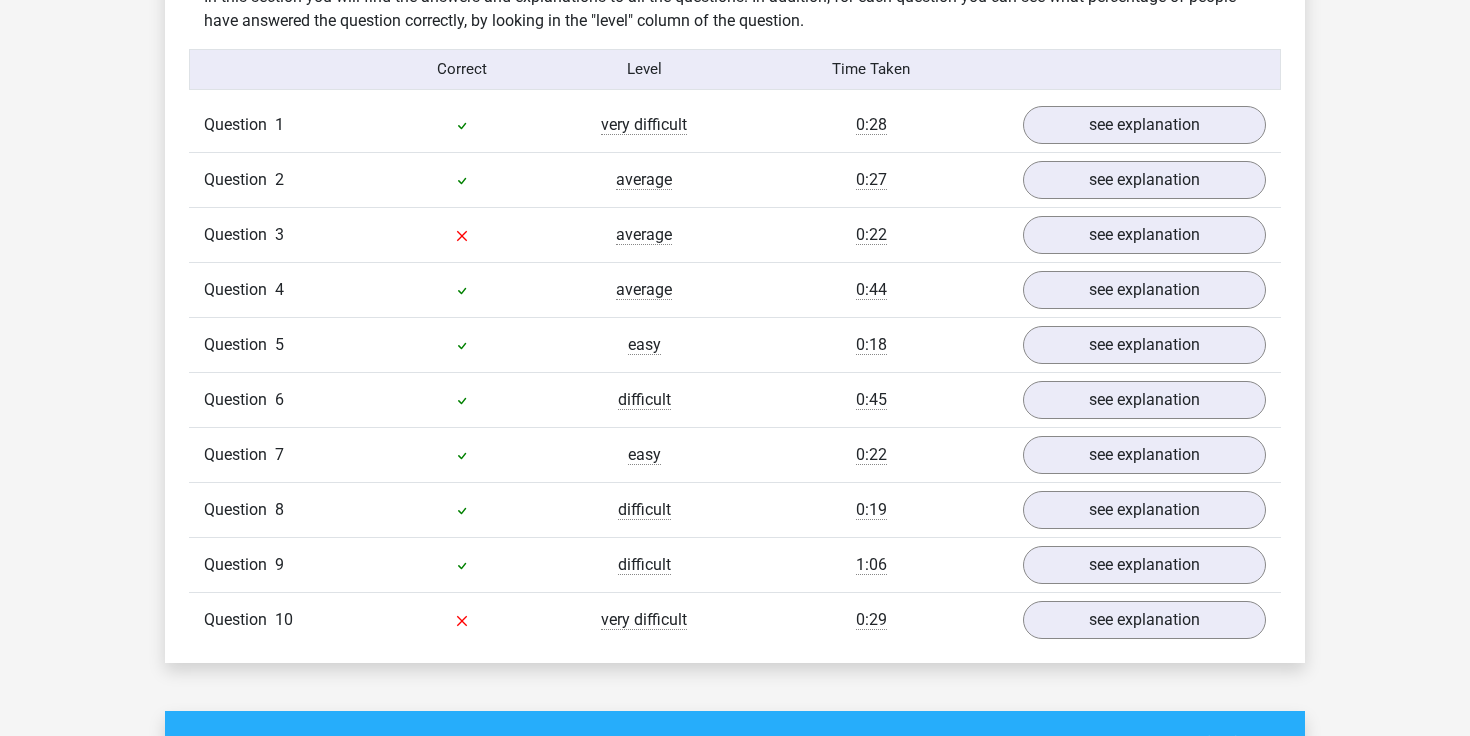 scroll, scrollTop: 1581, scrollLeft: 0, axis: vertical 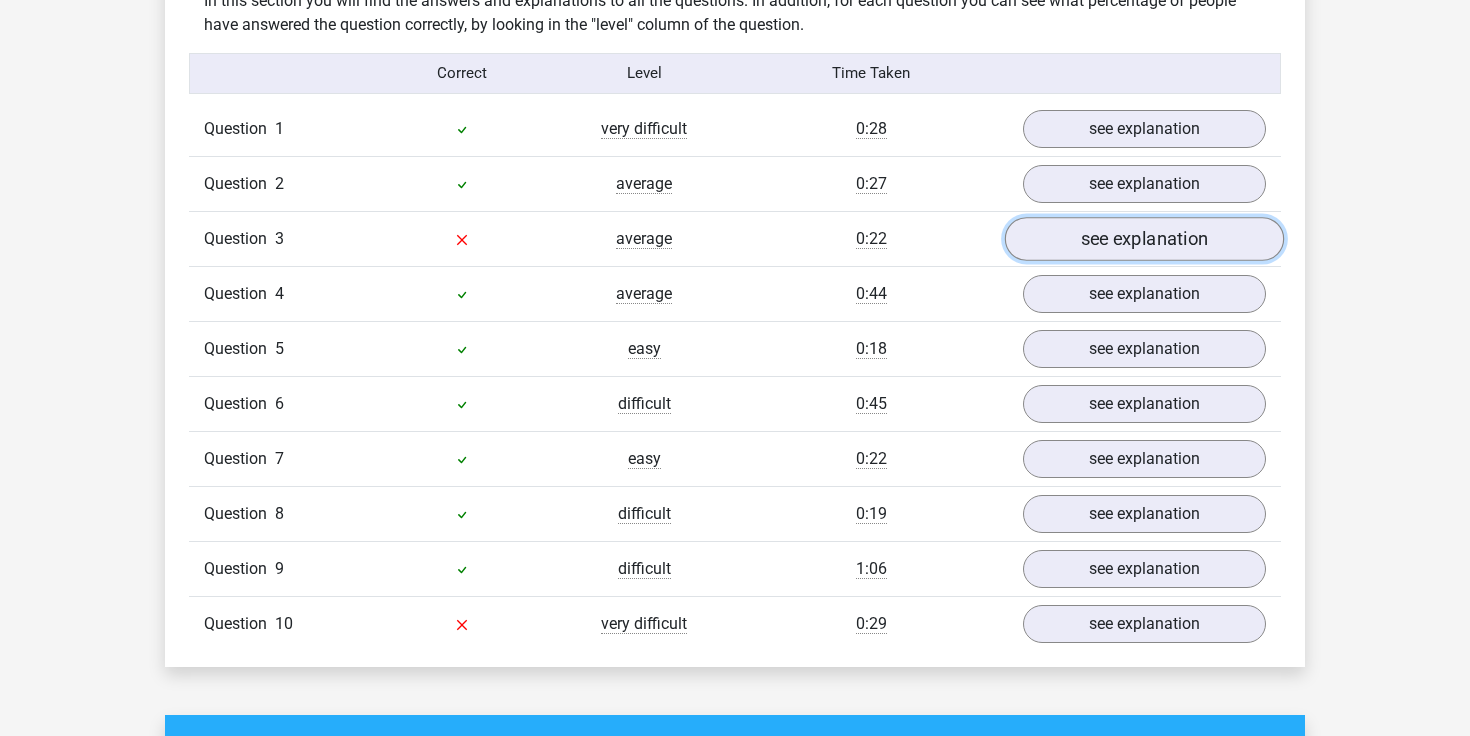 click on "see explanation" at bounding box center (1144, 239) 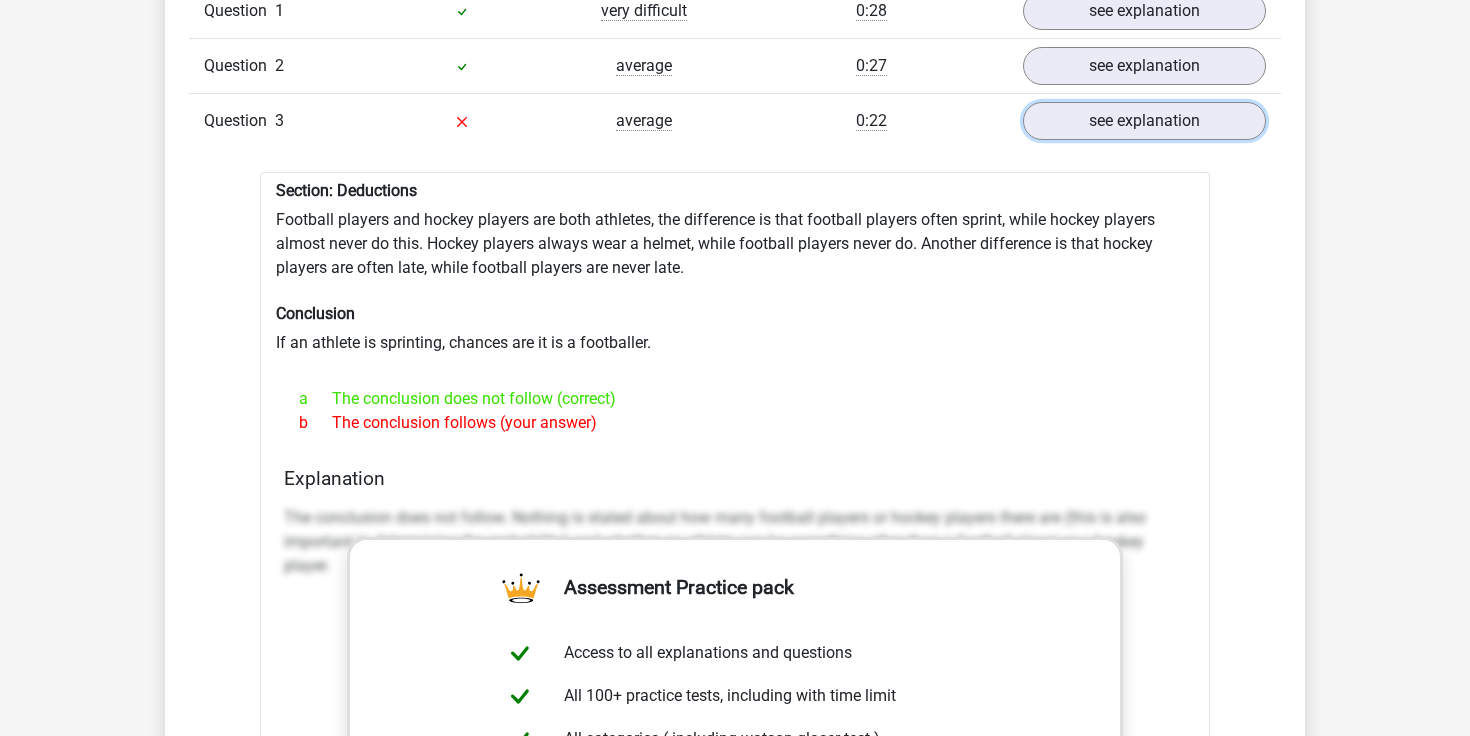 scroll, scrollTop: 1702, scrollLeft: 0, axis: vertical 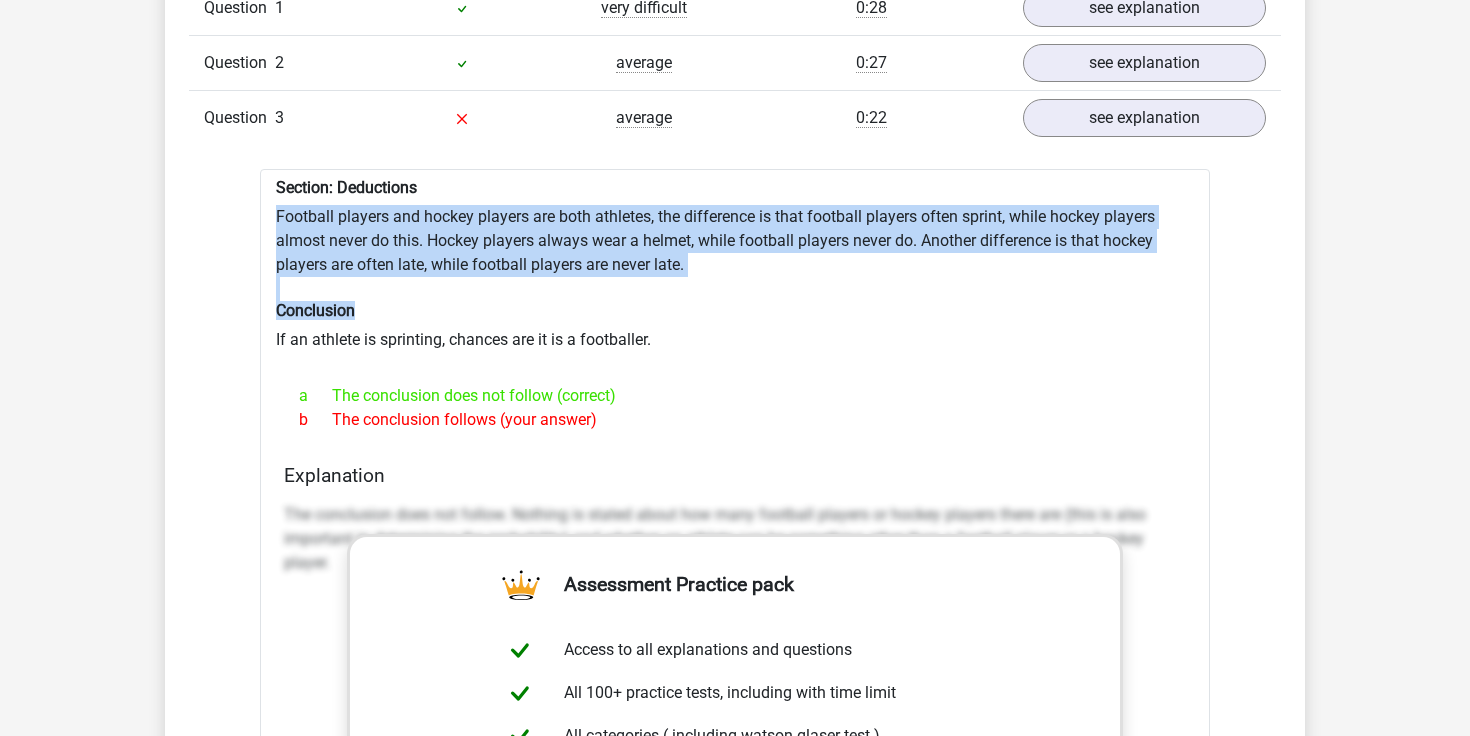 drag, startPoint x: 262, startPoint y: 220, endPoint x: 734, endPoint y: 301, distance: 478.89978 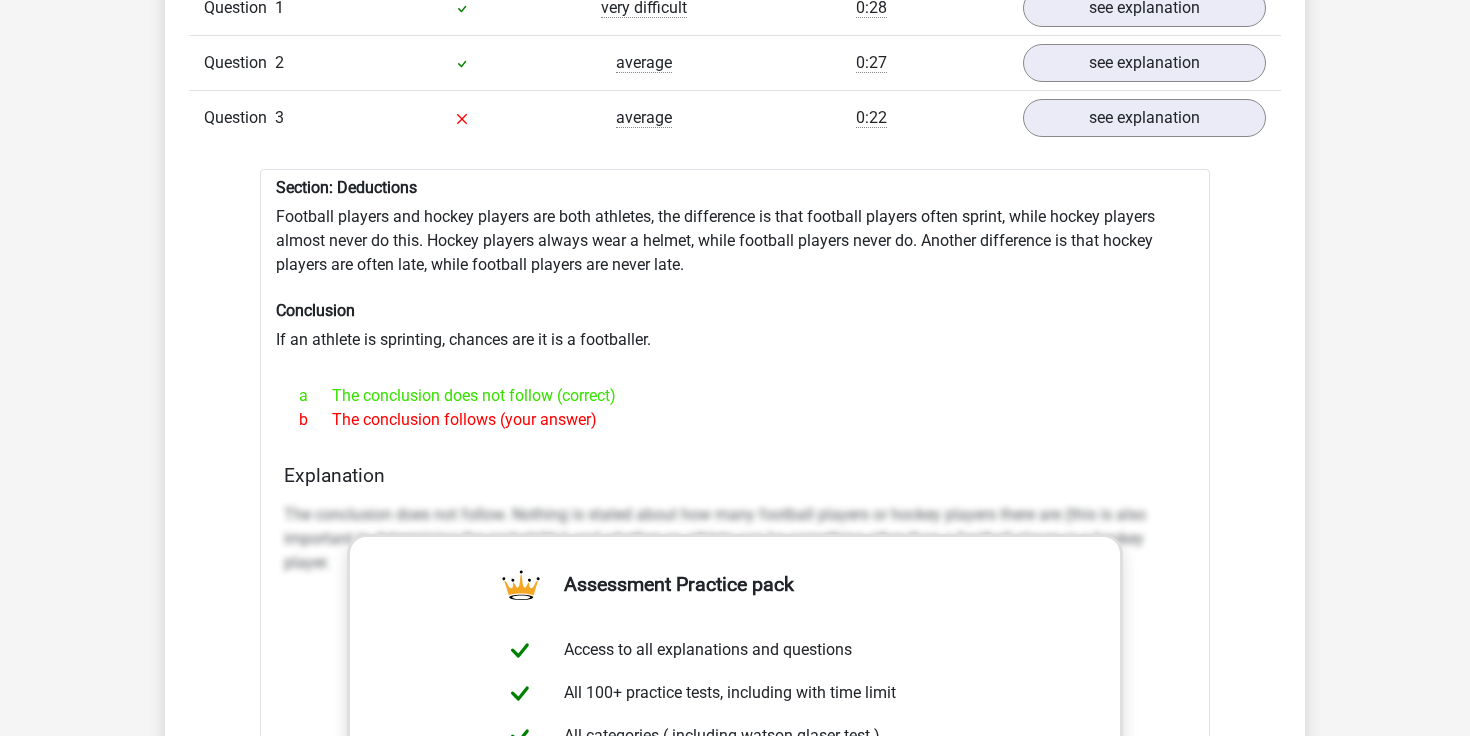 drag, startPoint x: 272, startPoint y: 340, endPoint x: 711, endPoint y: 327, distance: 439.19244 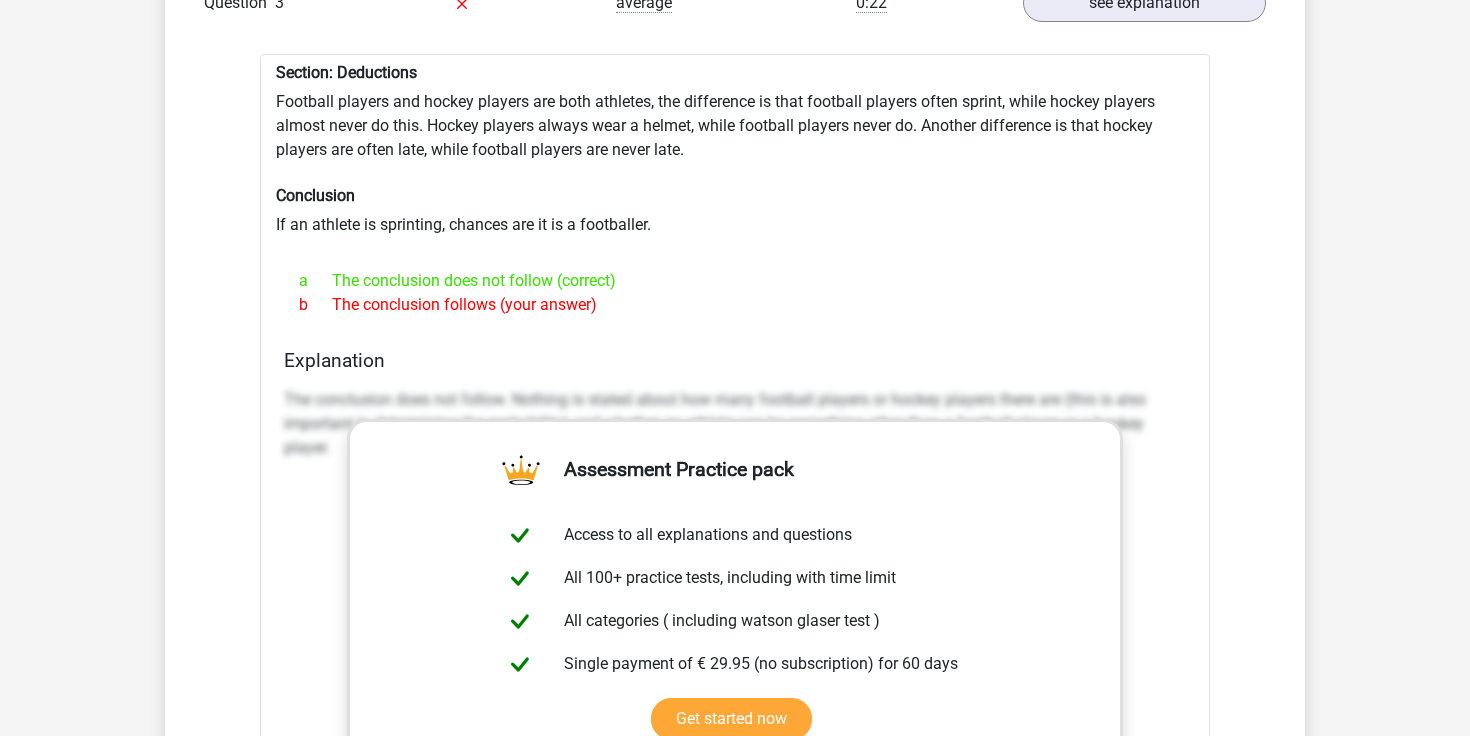 scroll, scrollTop: 1825, scrollLeft: 0, axis: vertical 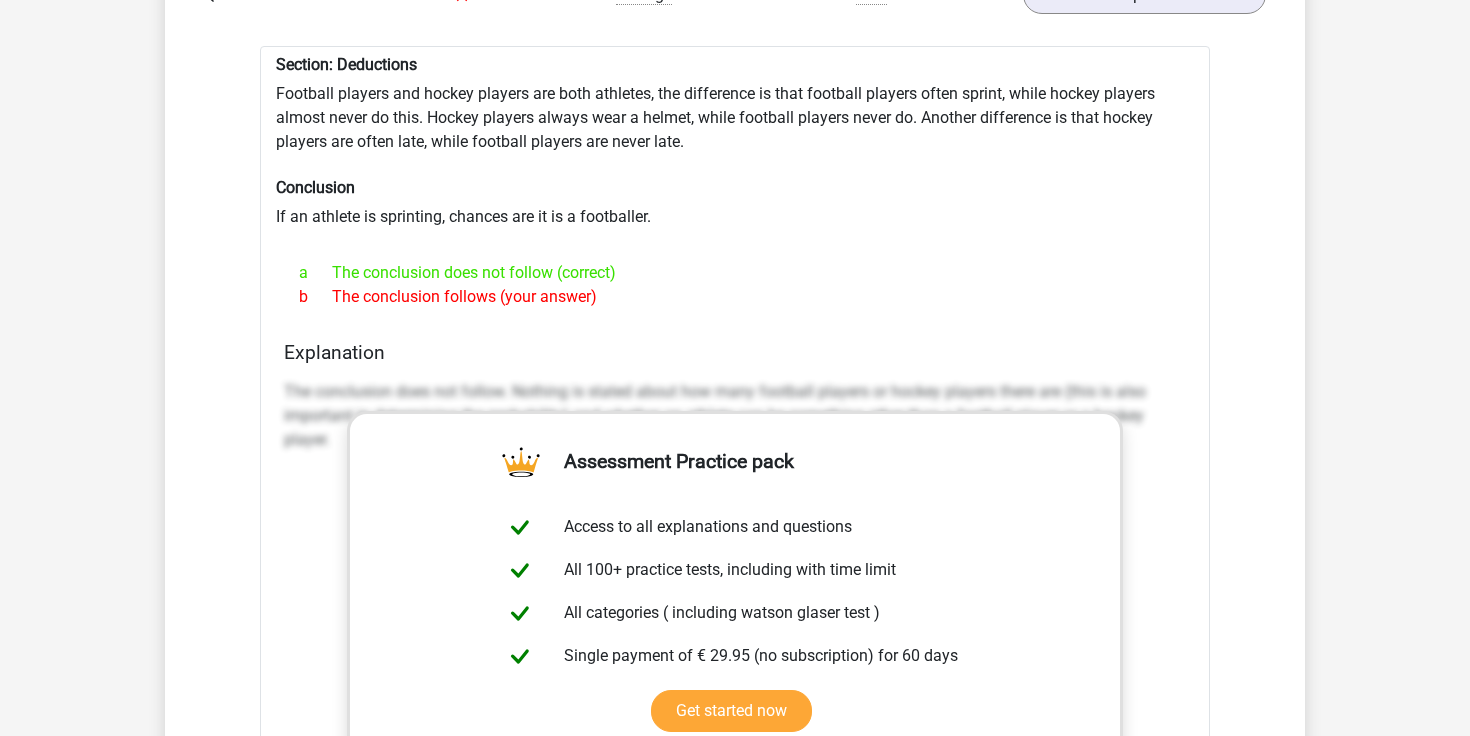click on "Section: Deductions Football players and hockey players are both athletes, the difference is that football players often sprint, while hockey players almost never do this. Hockey players always wear a helmet, while football players never do. Another difference is that hockey players are often late, while football players are never late. Conclusion If an athlete is sprinting, chances are it is a footballer.
a
The conclusion does not follow
(correct)
b
The conclusion follows
(your answer)" at bounding box center (735, 555) 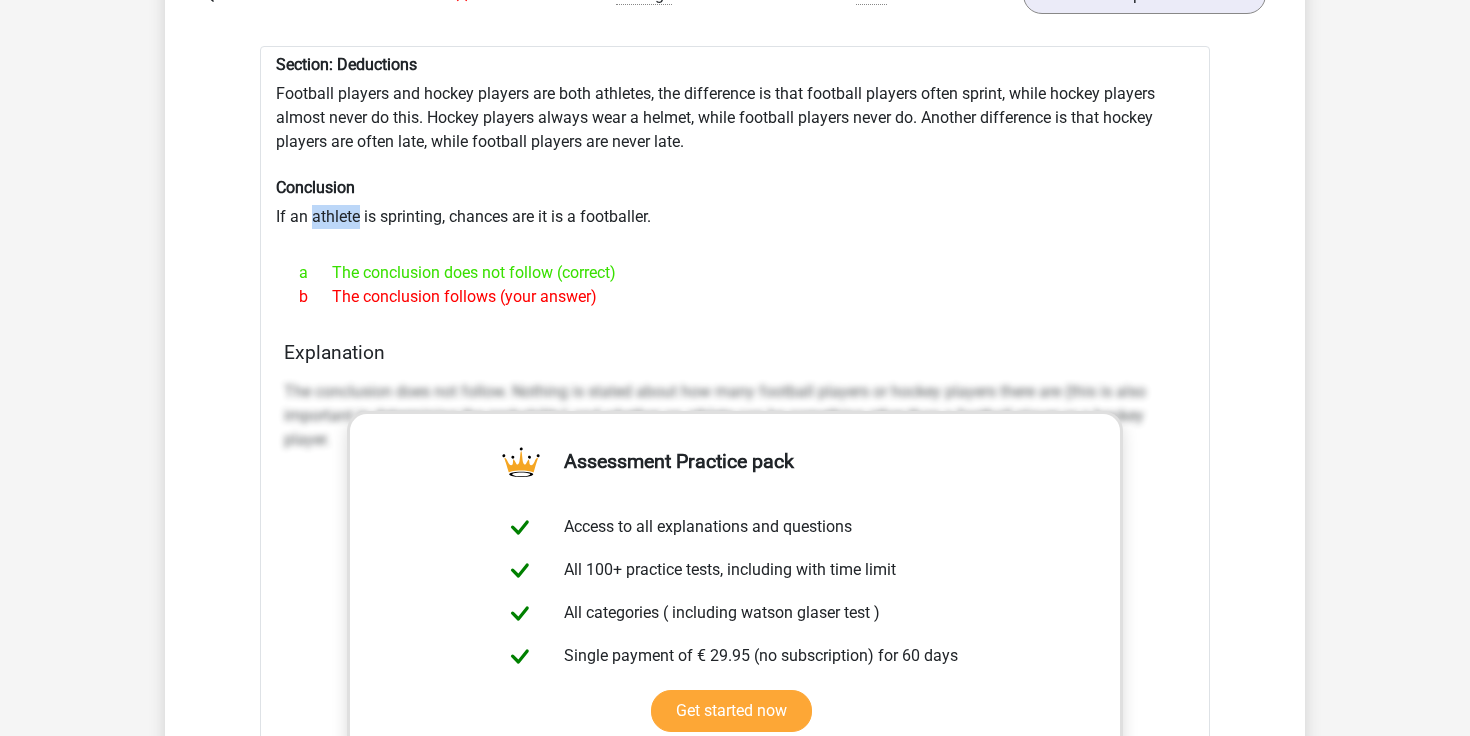 click on "Section: Deductions Football players and hockey players are both athletes, the difference is that football players often sprint, while hockey players almost never do this. Hockey players always wear a helmet, while football players never do. Another difference is that hockey players are often late, while football players are never late. Conclusion If an athlete is sprinting, chances are it is a footballer.
a
The conclusion does not follow
(correct)
b
The conclusion follows
(your answer)" at bounding box center [735, 555] 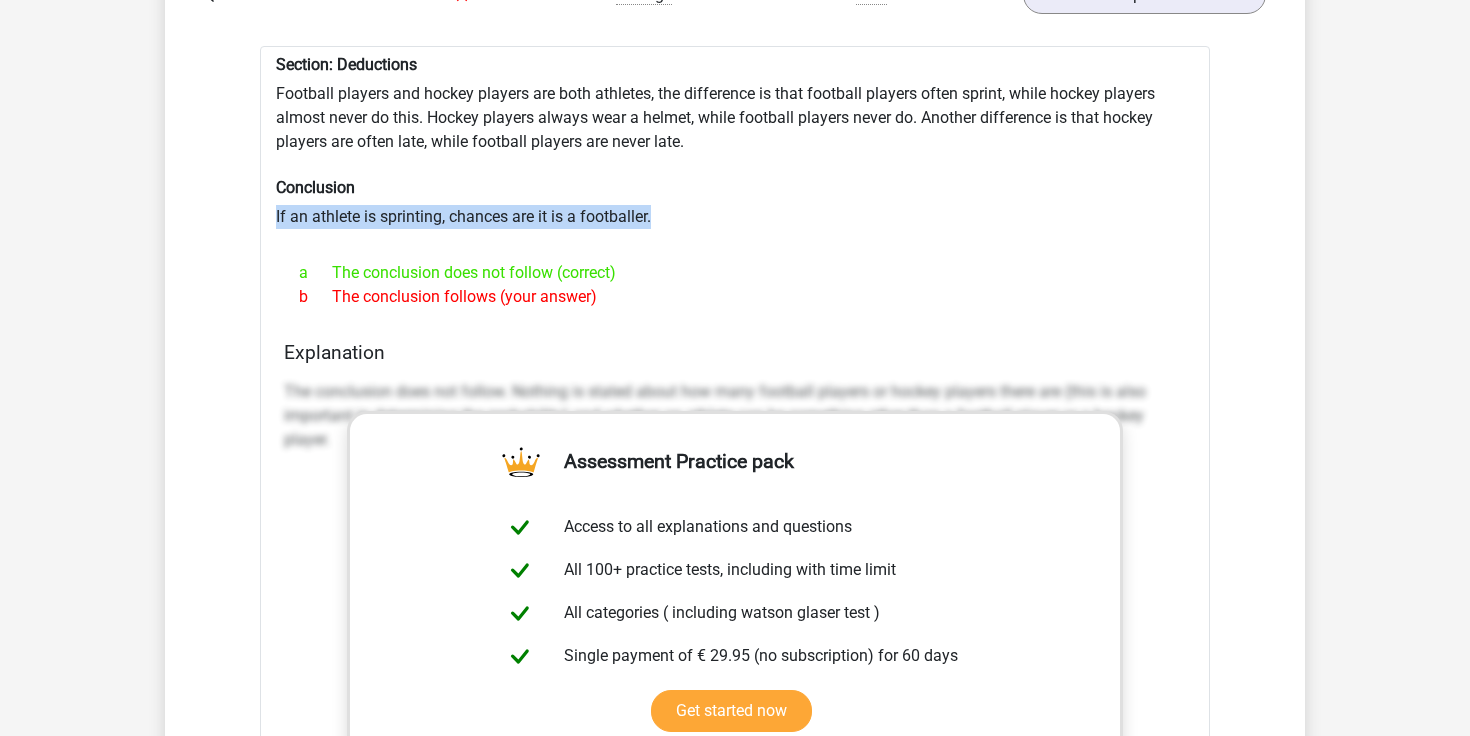 click on "Section: Deductions Football players and hockey players are both athletes, the difference is that football players often sprint, while hockey players almost never do this. Hockey players always wear a helmet, while football players never do. Another difference is that hockey players are often late, while football players are never late. Conclusion If an athlete is sprinting, chances are it is a footballer.
a
The conclusion does not follow
(correct)
b
The conclusion follows
(your answer)" at bounding box center [735, 555] 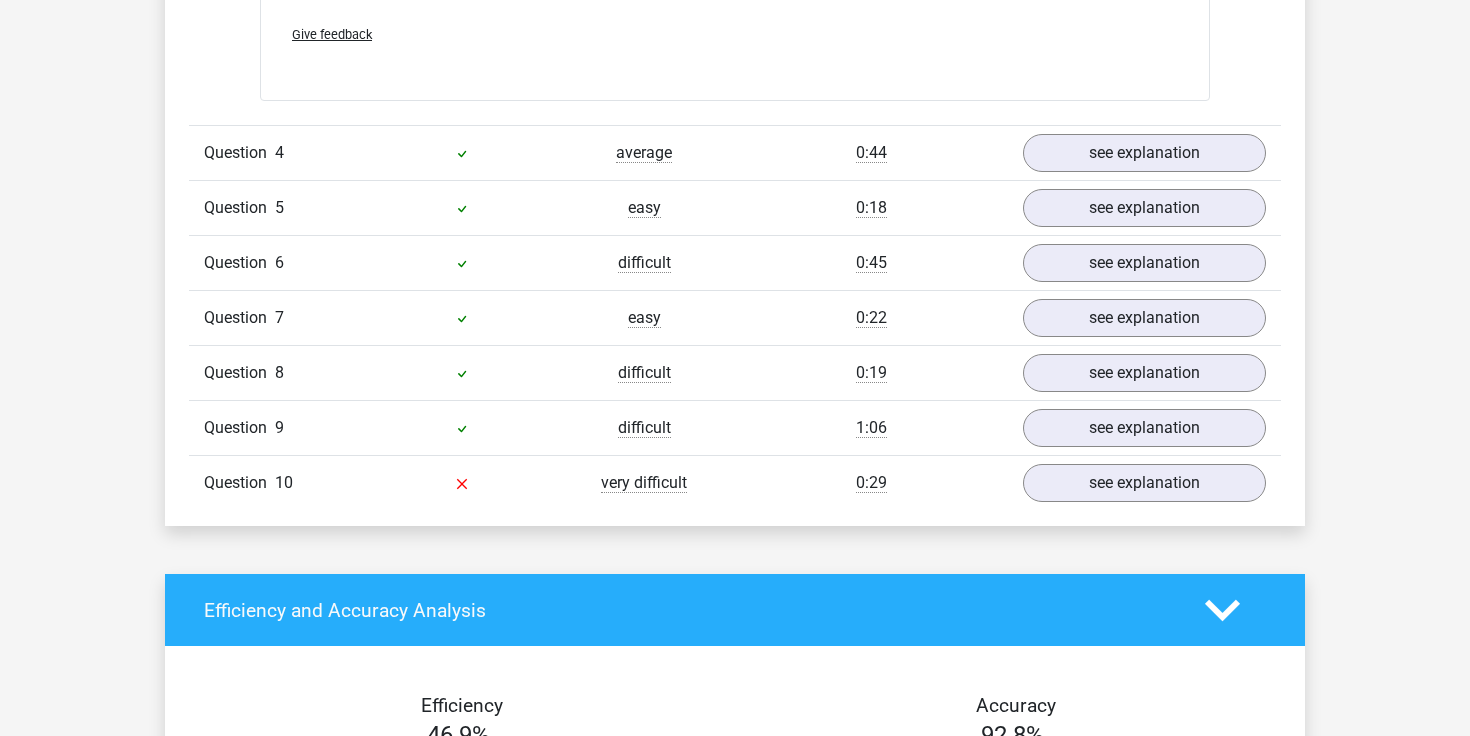 scroll, scrollTop: 2845, scrollLeft: 0, axis: vertical 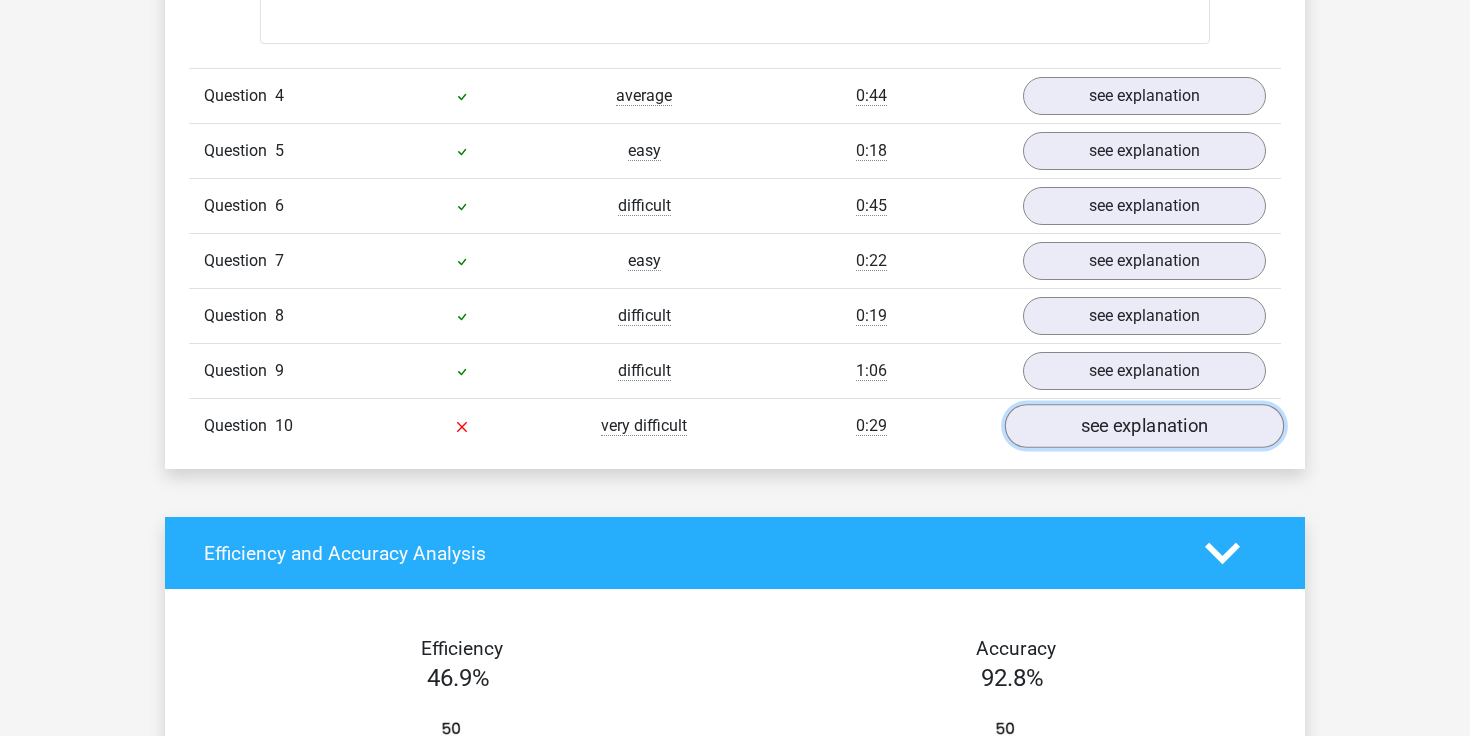 click on "see explanation" at bounding box center (1144, 427) 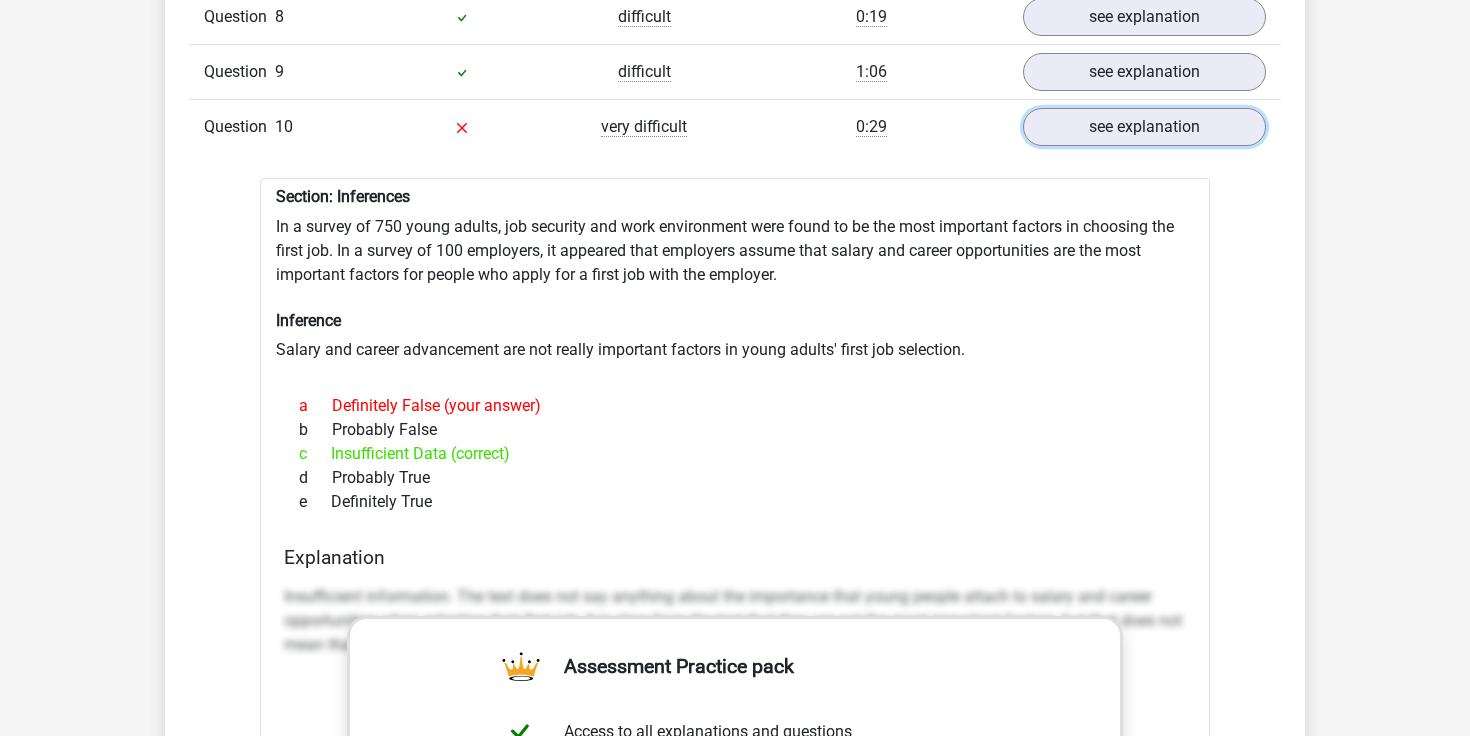 scroll, scrollTop: 3141, scrollLeft: 0, axis: vertical 